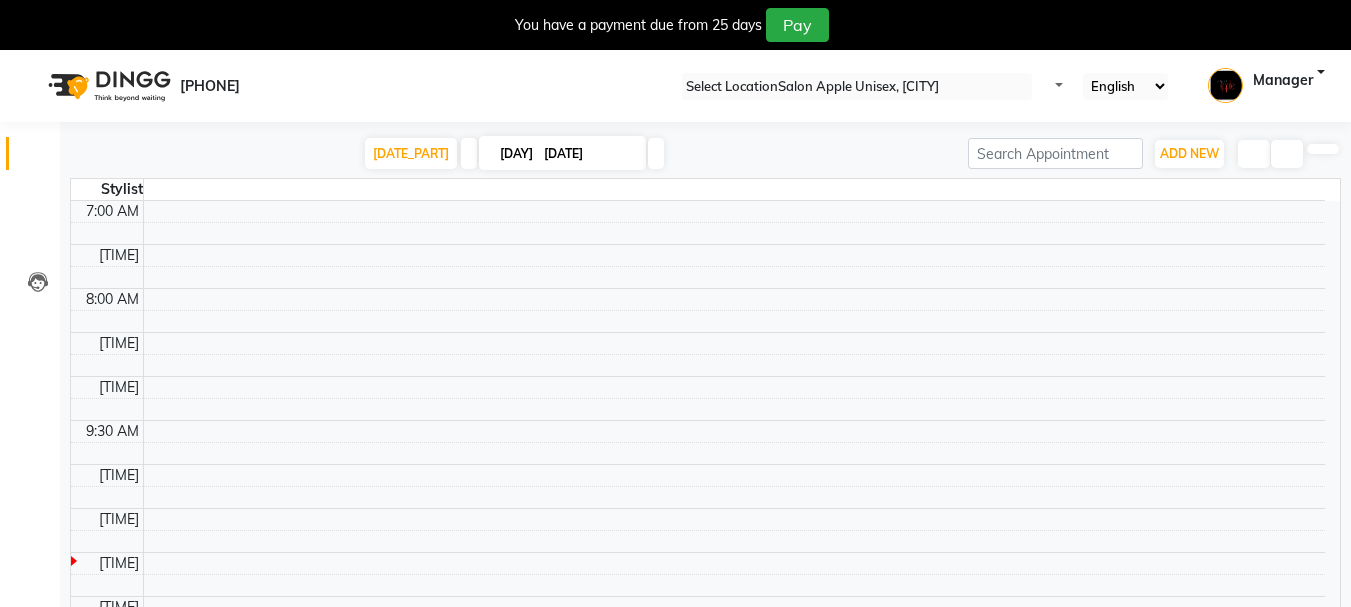 scroll, scrollTop: 0, scrollLeft: 0, axis: both 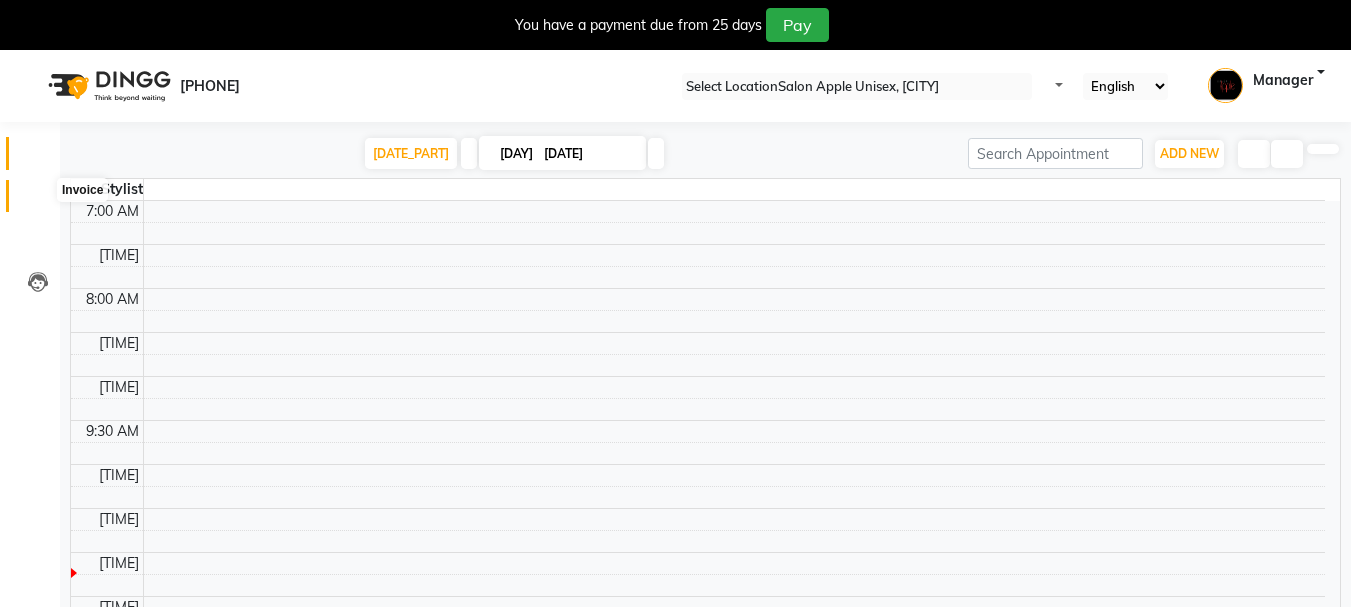 click at bounding box center (37, 201) 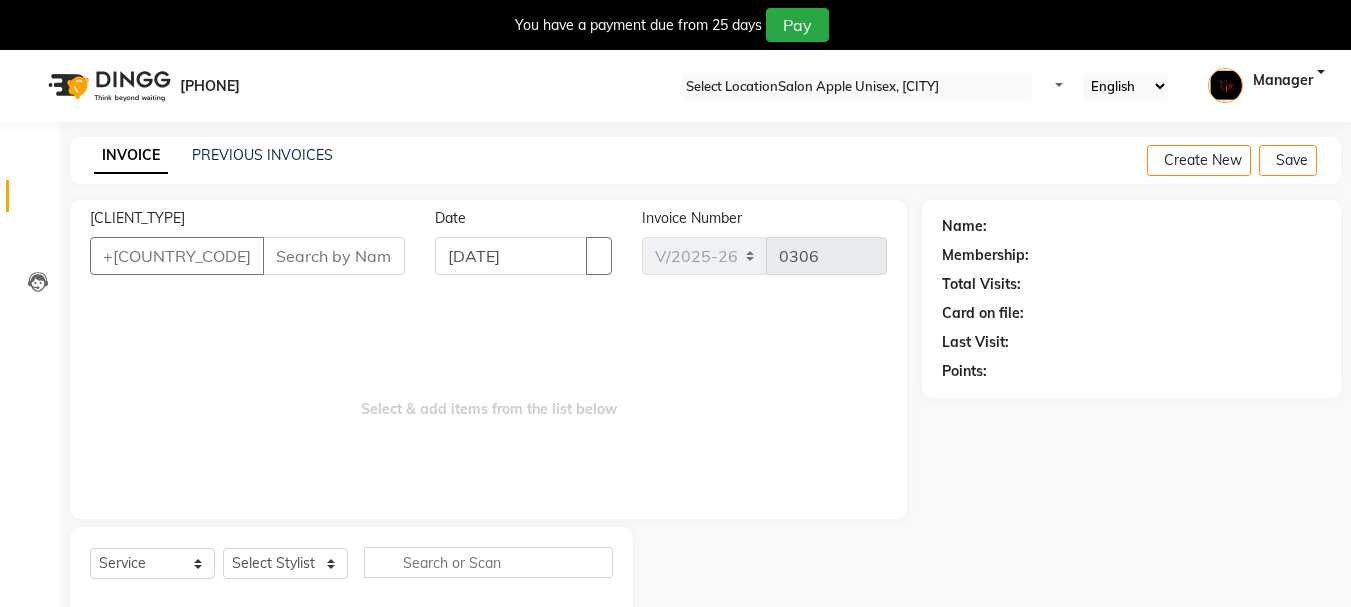 click on "[CLIENT_TYPE]" at bounding box center [334, 256] 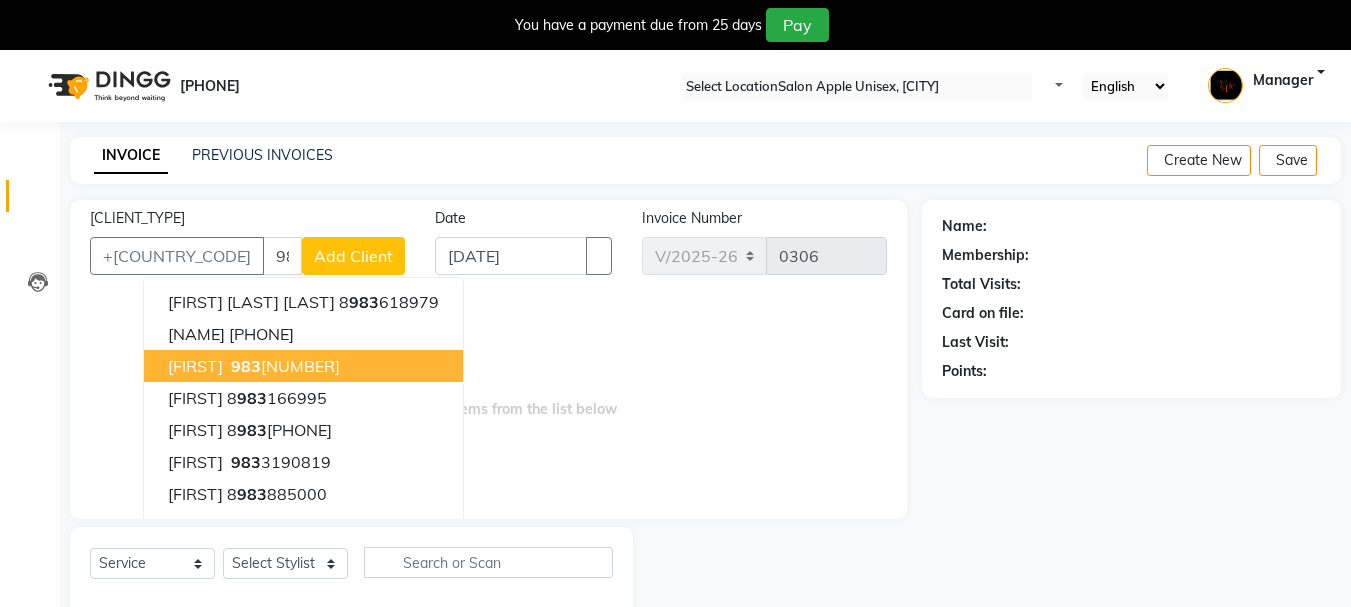 click on "983" at bounding box center [246, 366] 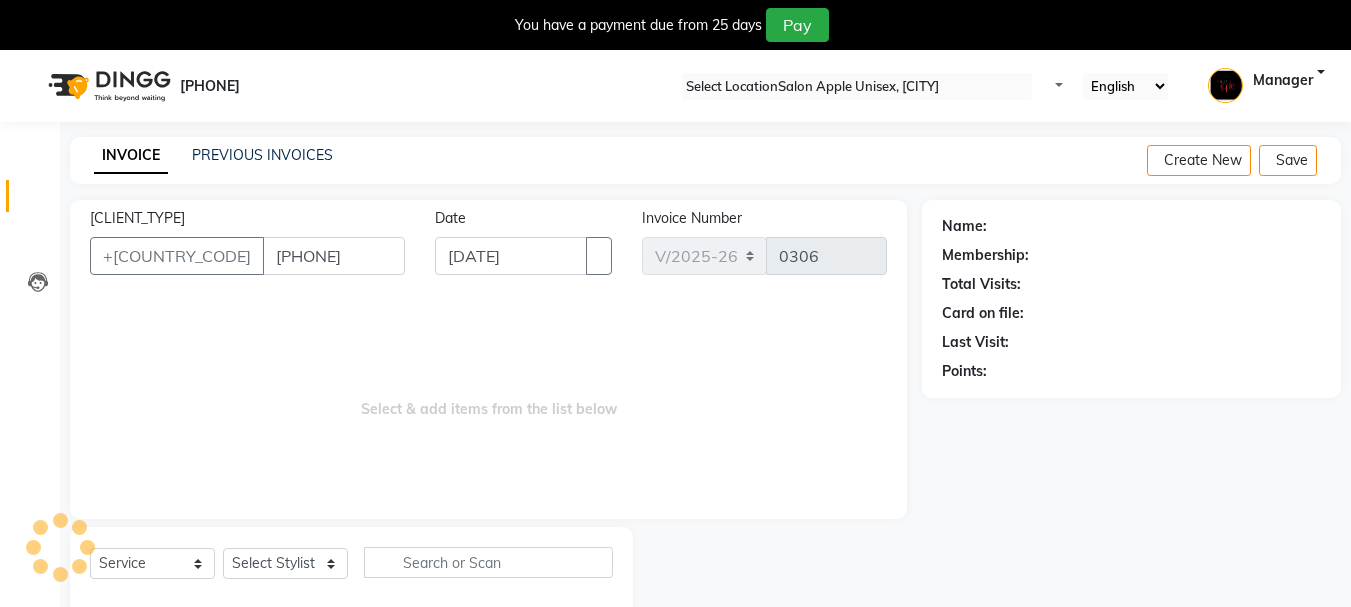 type on "[PHONE]" 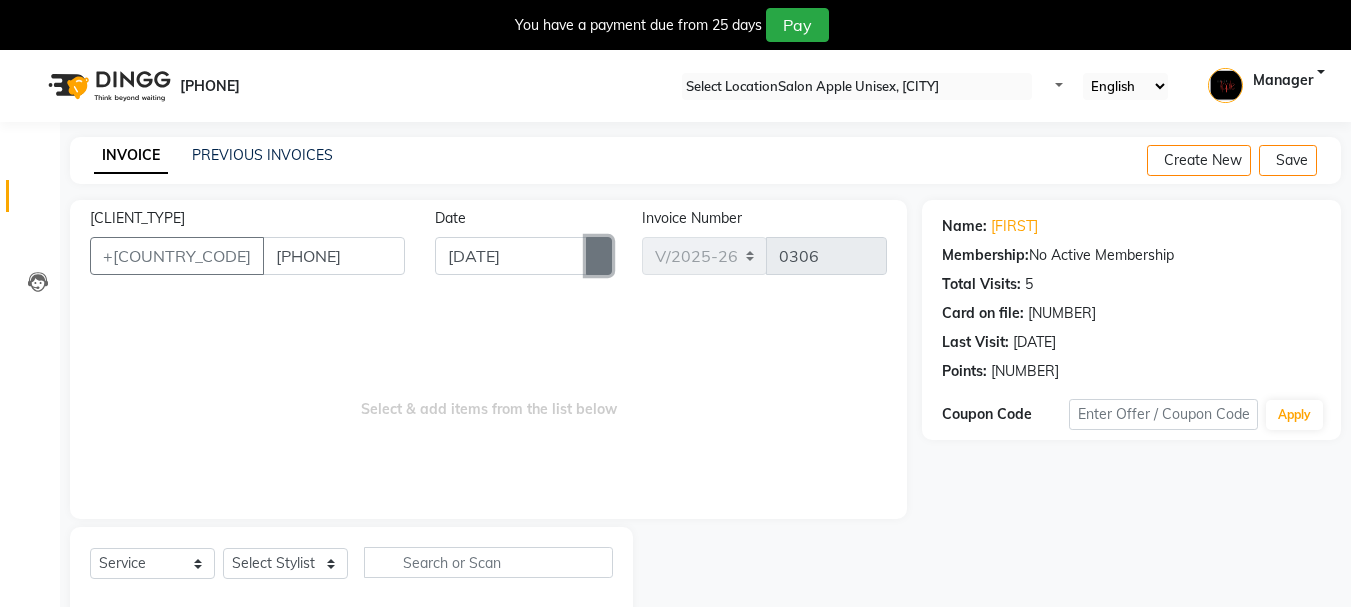 click at bounding box center (599, 256) 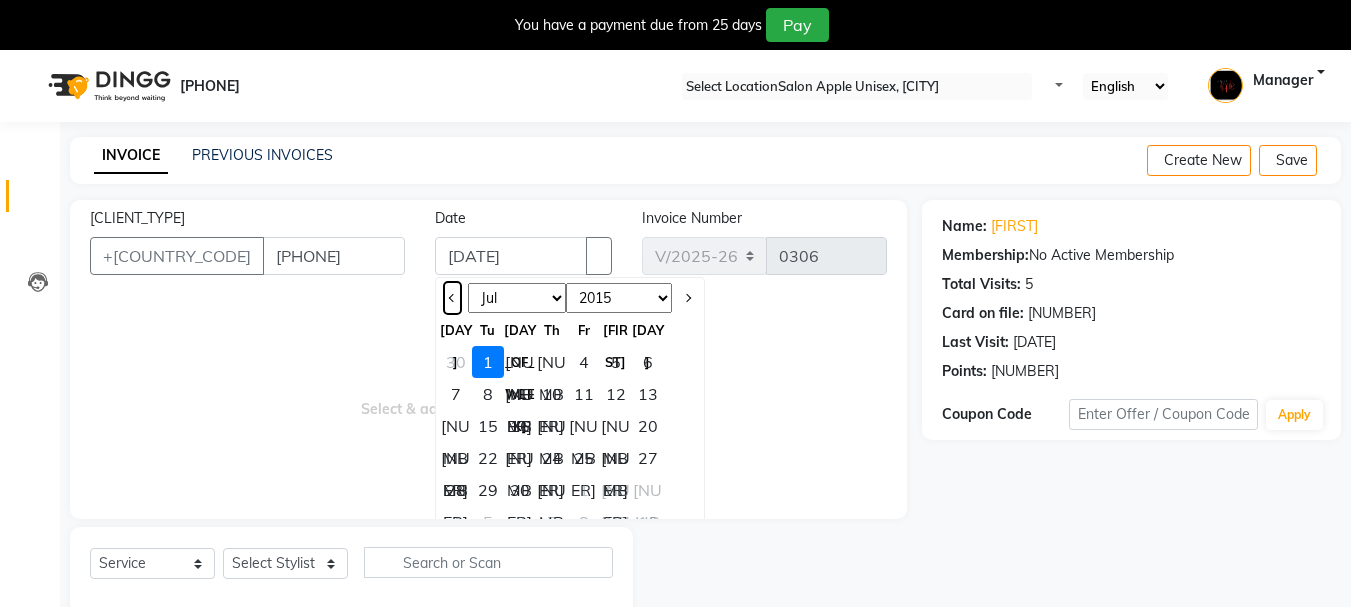click at bounding box center [452, 298] 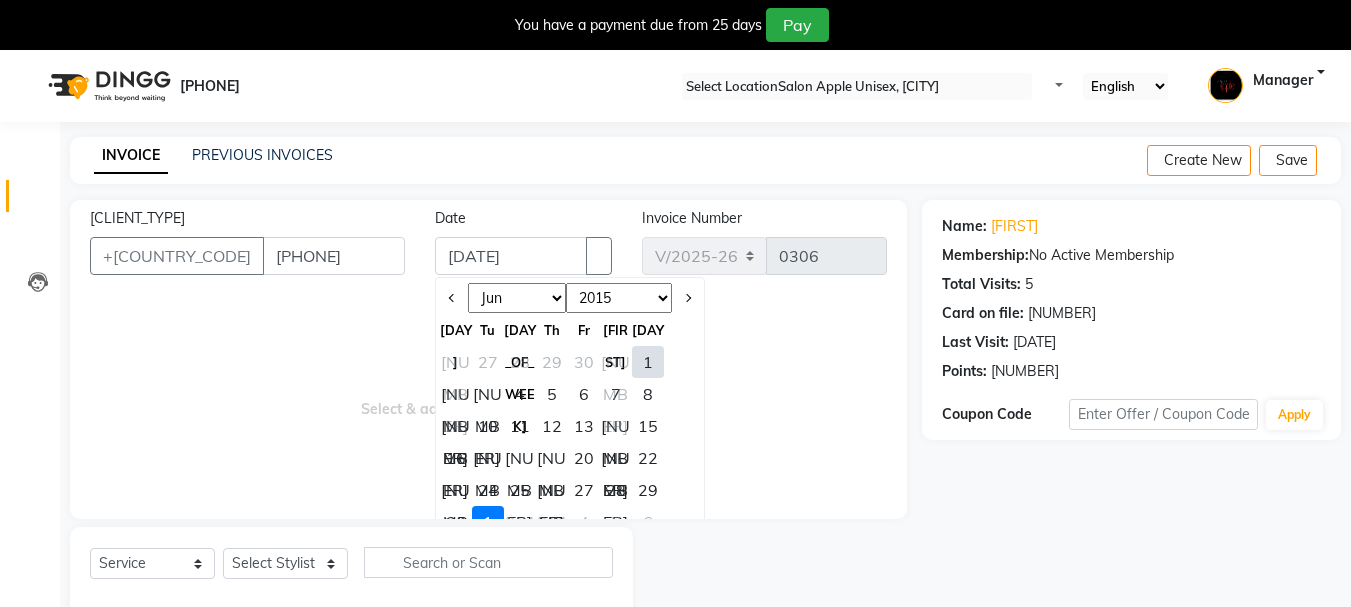 click on "30" at bounding box center (456, 522) 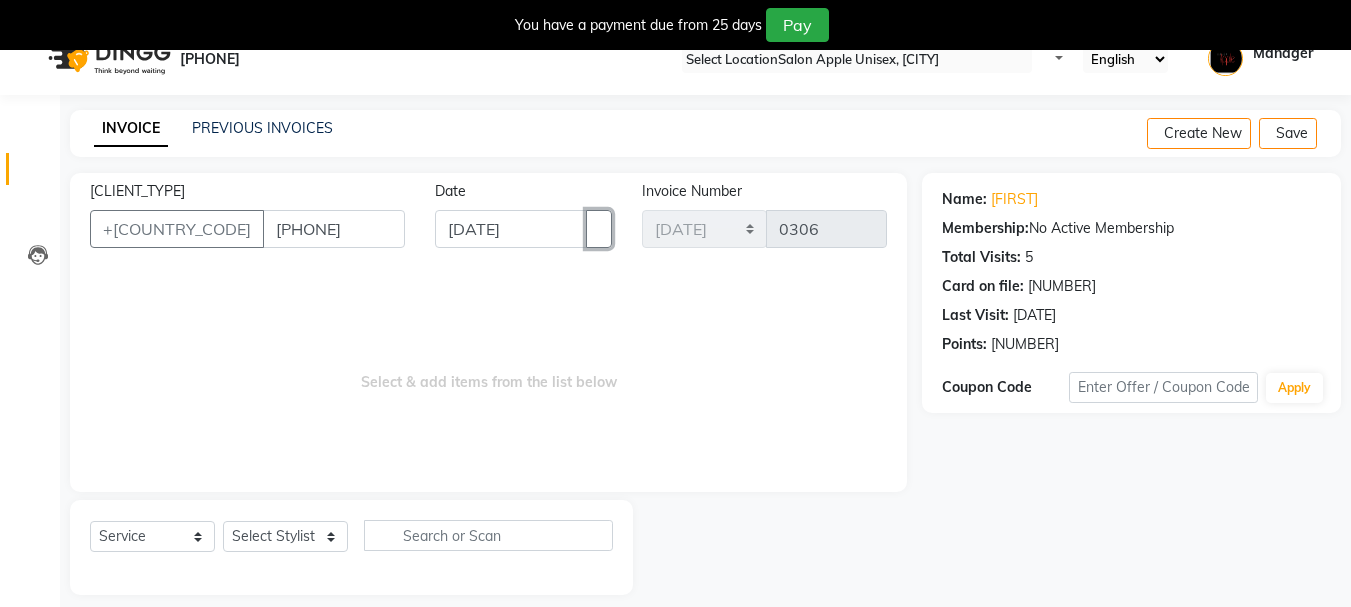 scroll, scrollTop: 50, scrollLeft: 0, axis: vertical 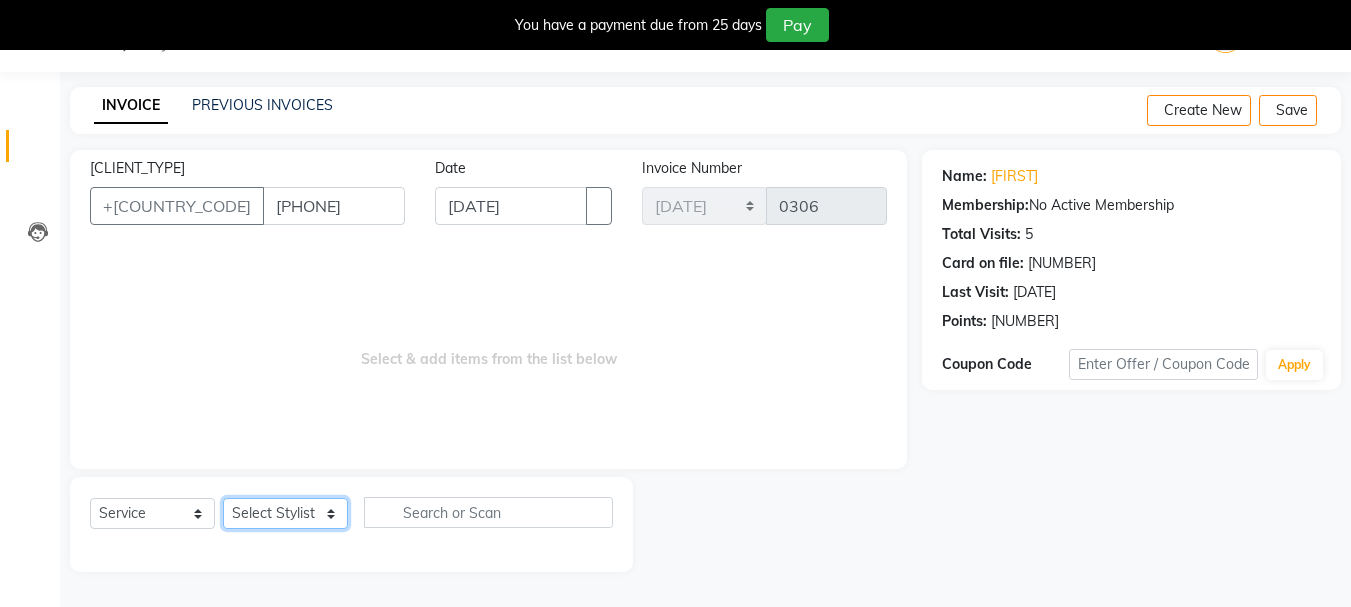 click on "Select Stylist [FIRST] [LAST] [FIRST] [LAST] [FIRST] [LAST] [TITLE] [FIRST] [LAST] [FIRST] [LAST] [FIRST] [LAST] [FIRST] [LAST] [FIRST]" at bounding box center (285, 513) 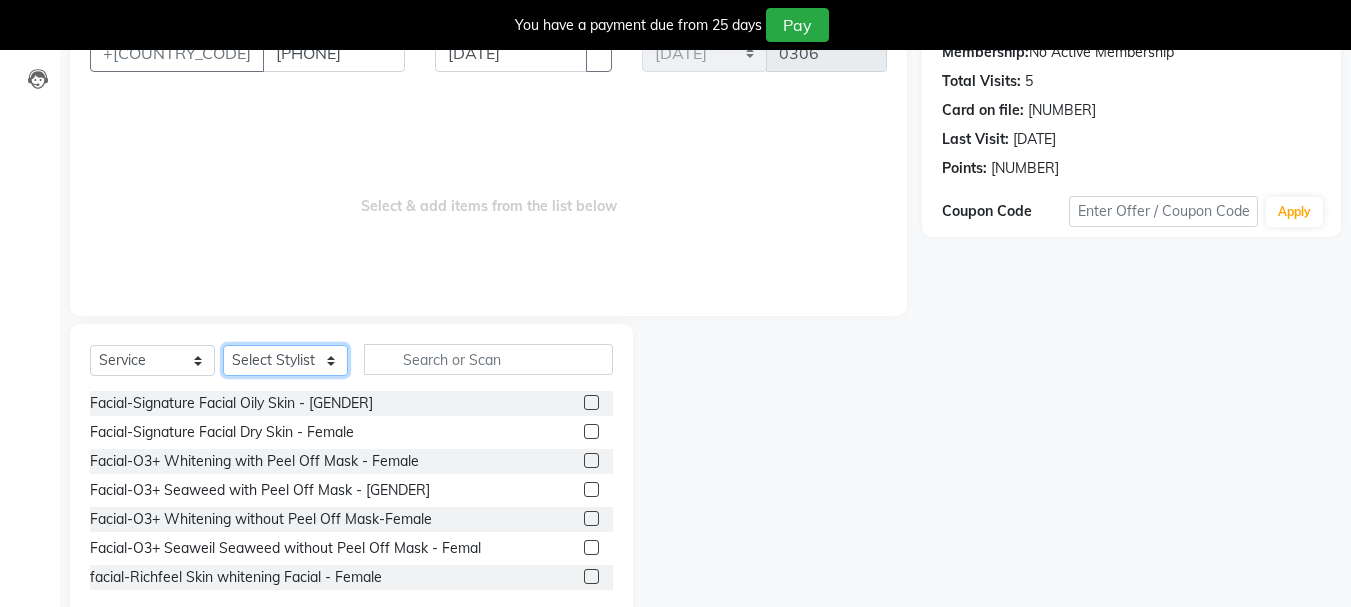 scroll, scrollTop: 244, scrollLeft: 0, axis: vertical 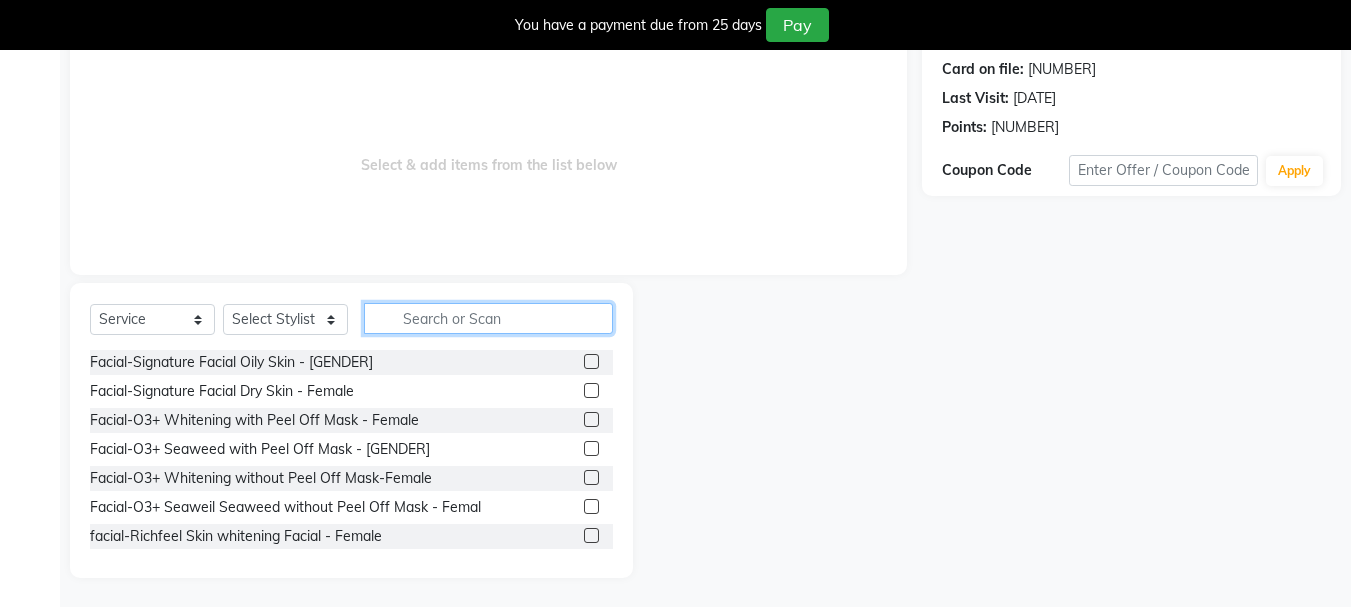 click at bounding box center (488, 318) 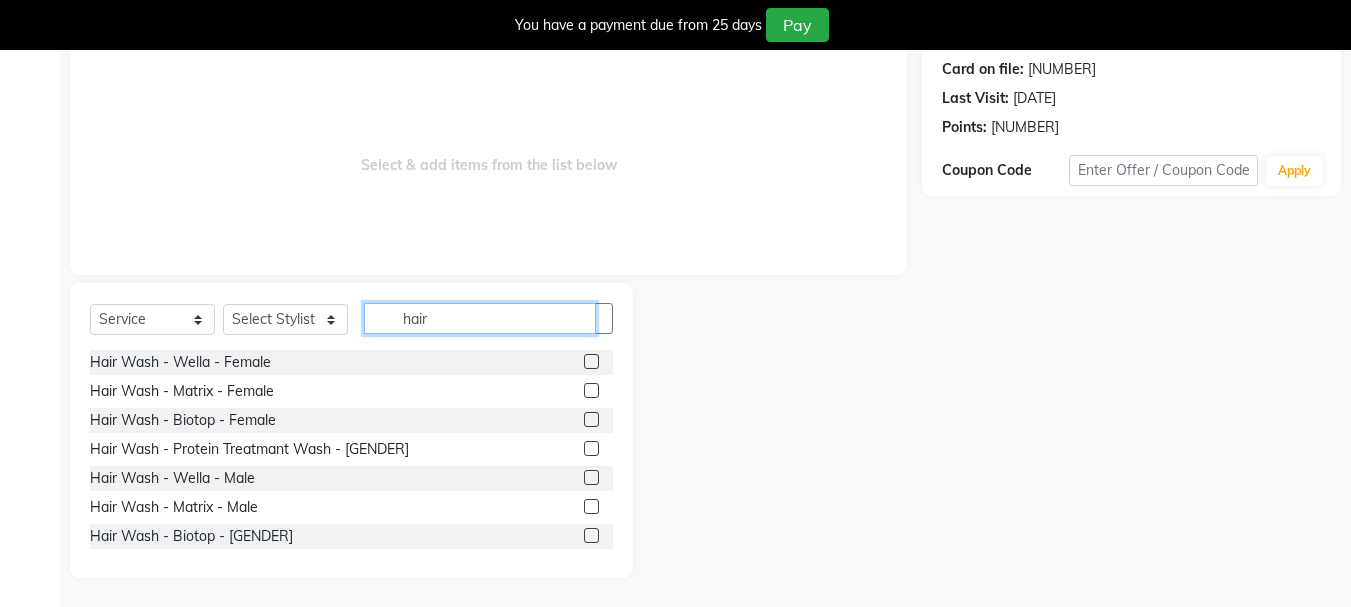 type on "hair" 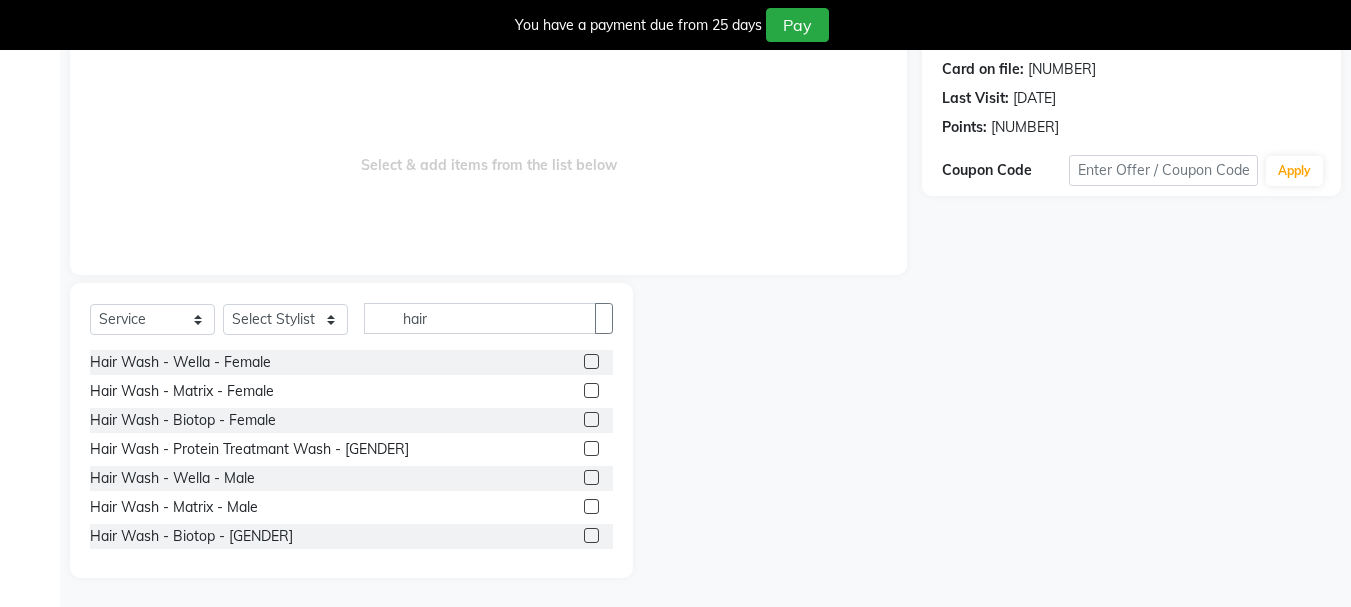 click at bounding box center [591, 477] 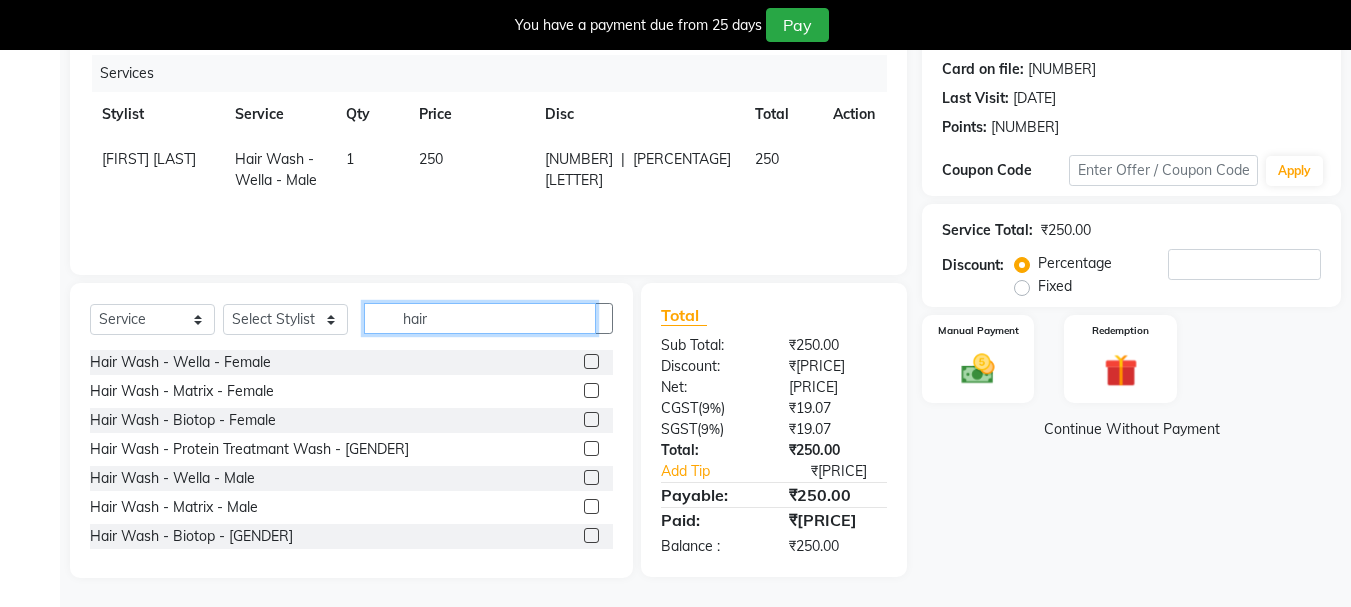 click on "hair" at bounding box center (480, 318) 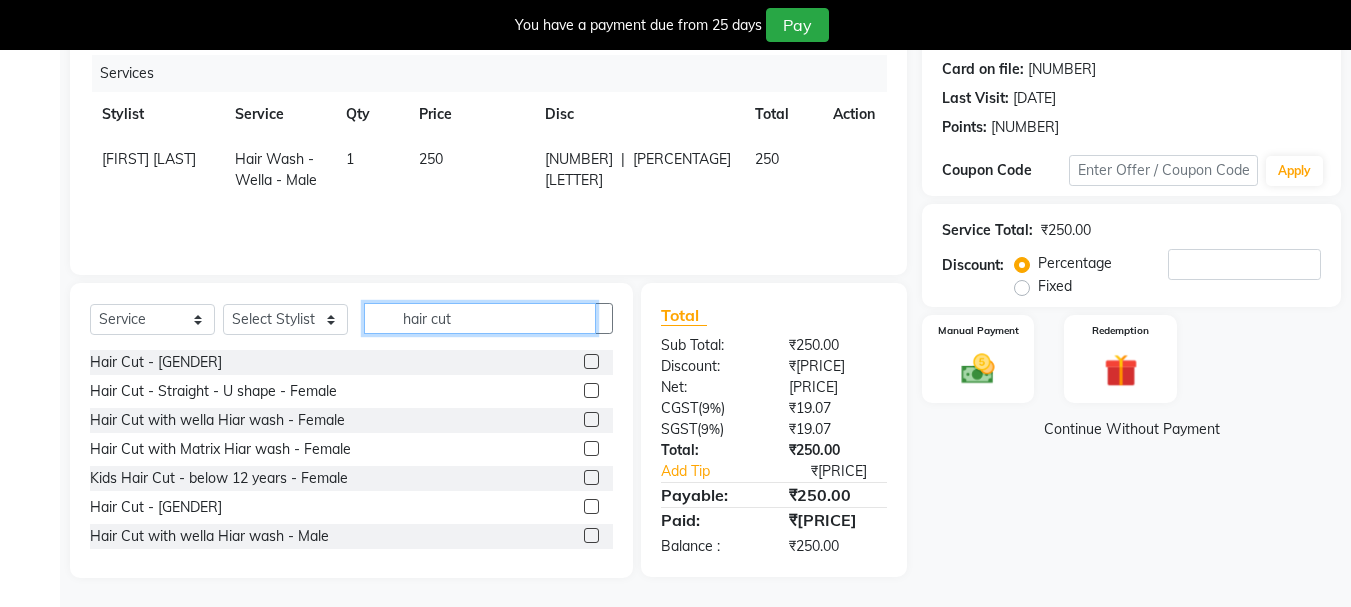 type on "hair cut" 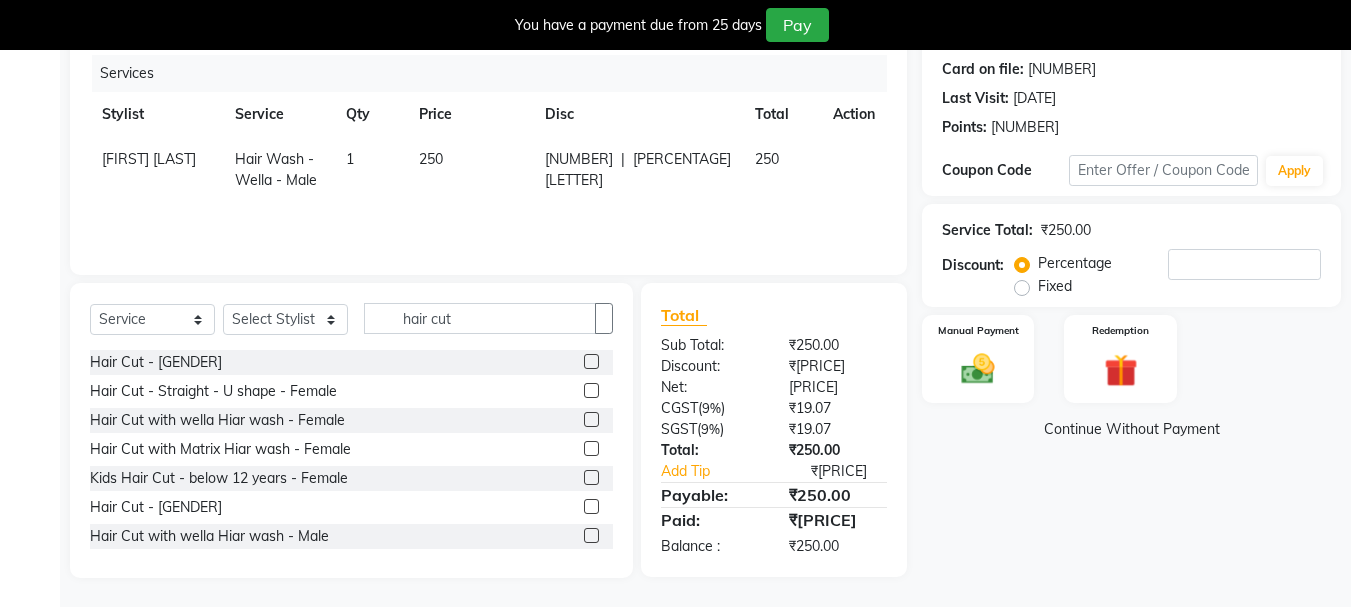 click at bounding box center [591, 361] 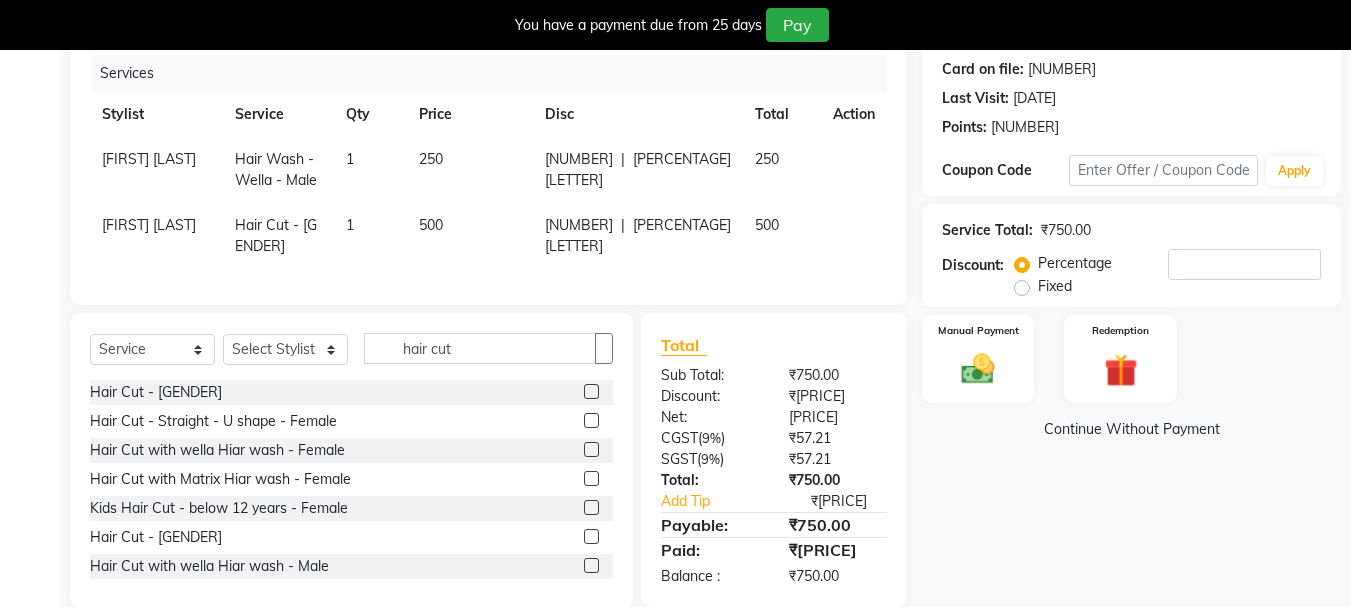 click at bounding box center (841, 149) 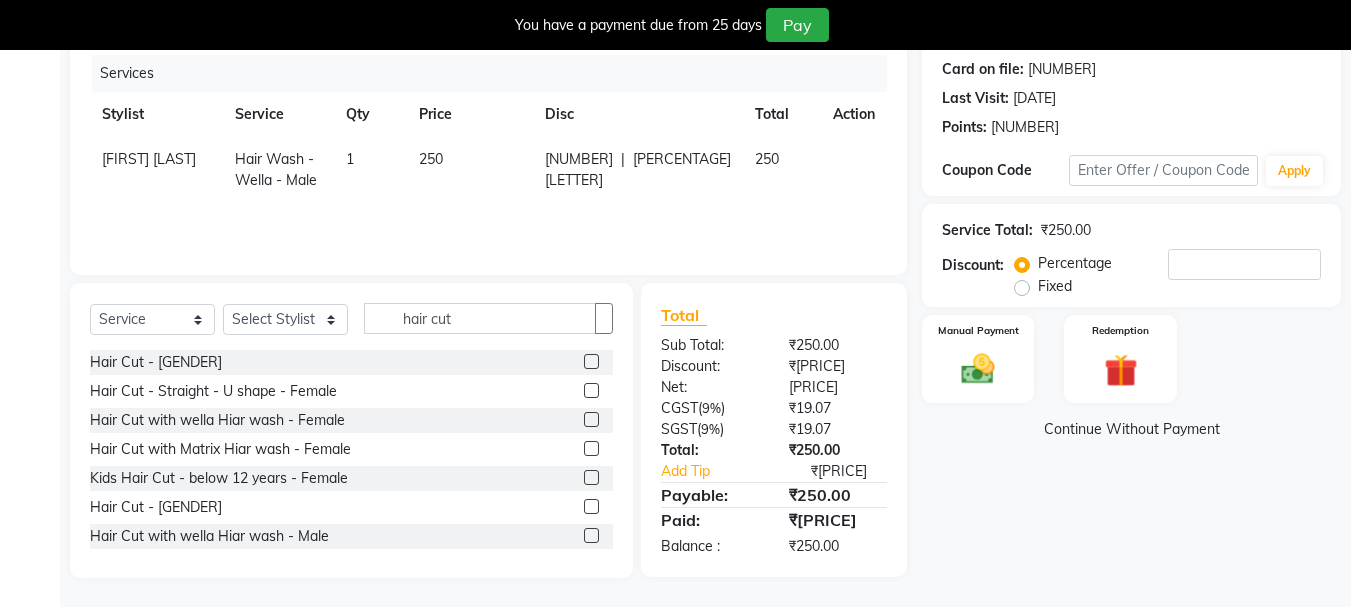 click at bounding box center (591, 506) 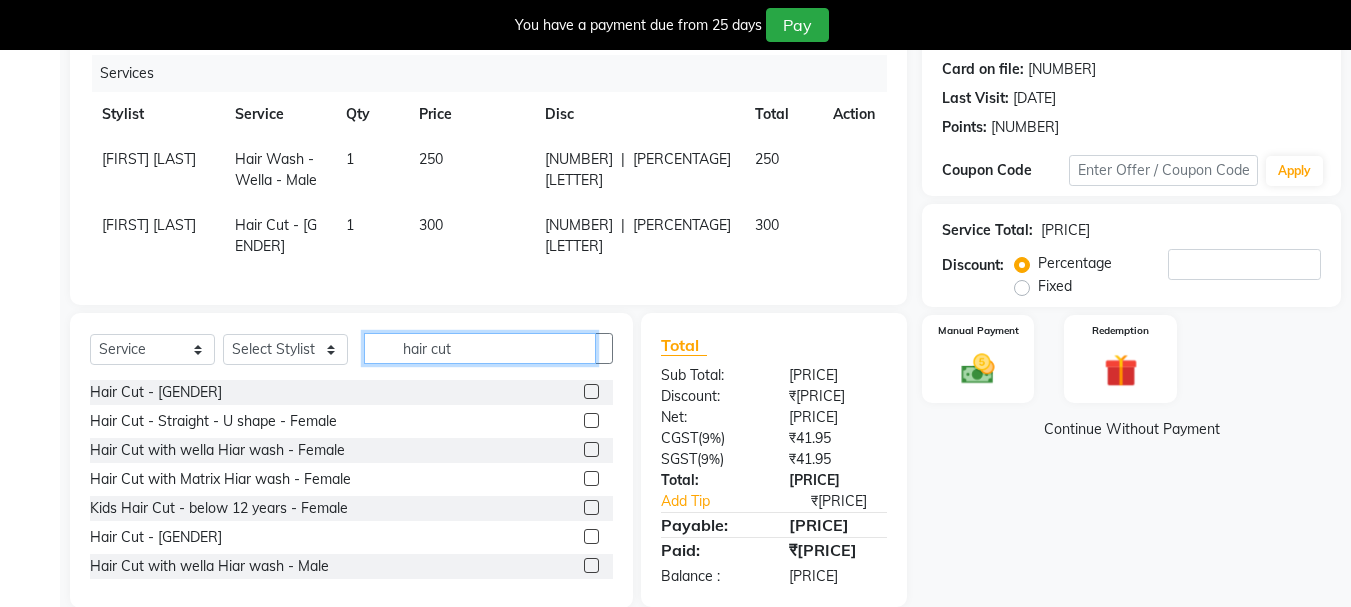 click on "hair cut" at bounding box center (480, 348) 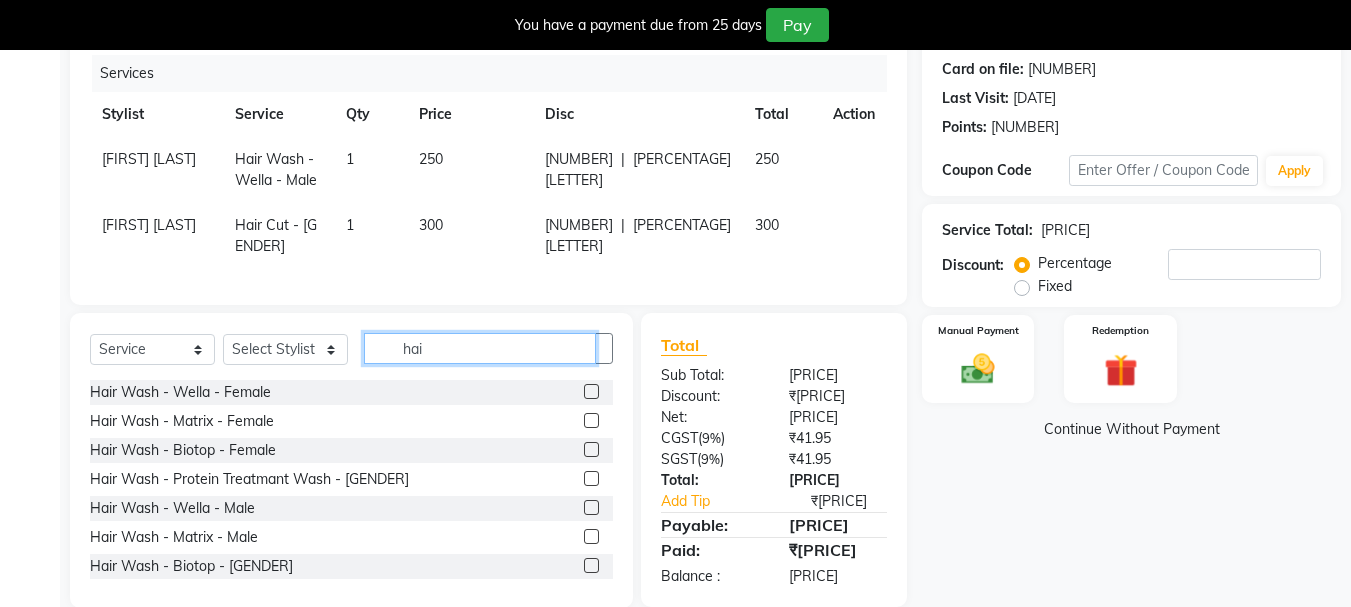 type on "ha" 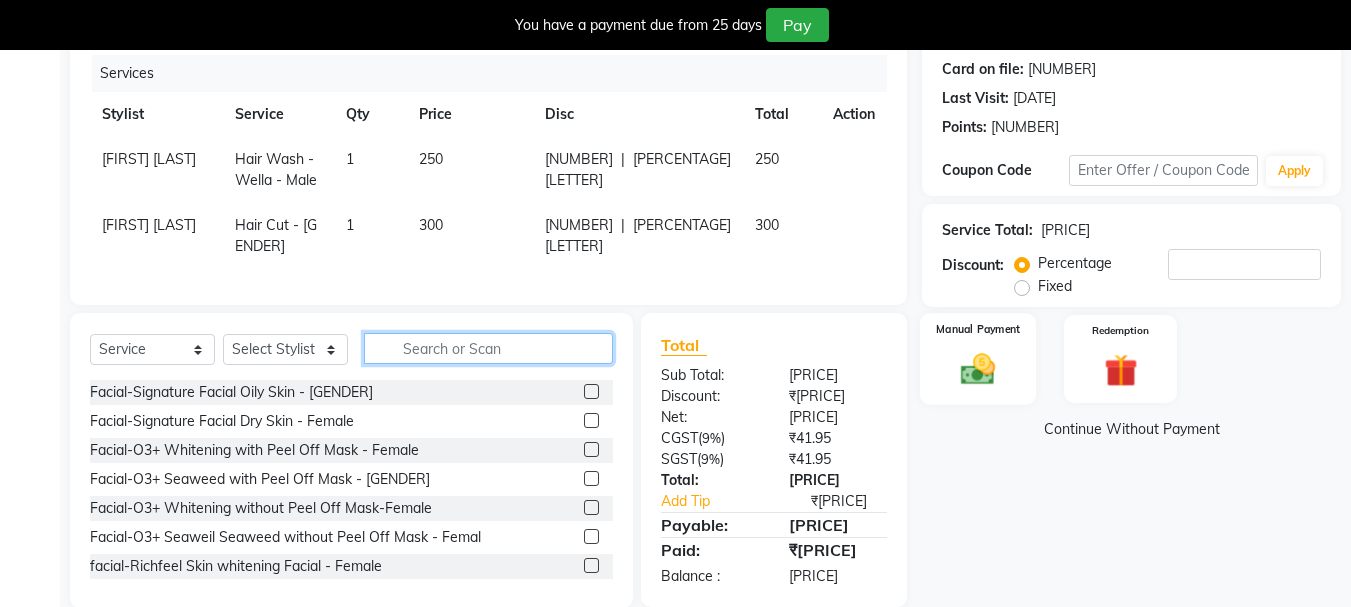 type 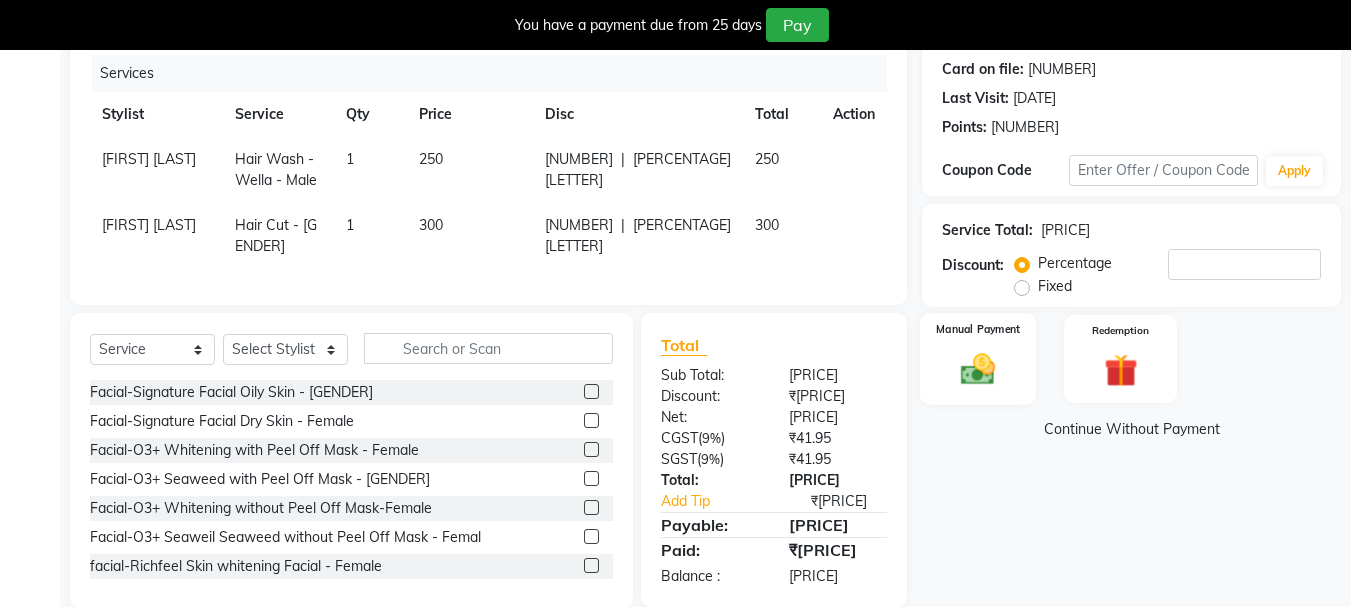 click at bounding box center (978, 369) 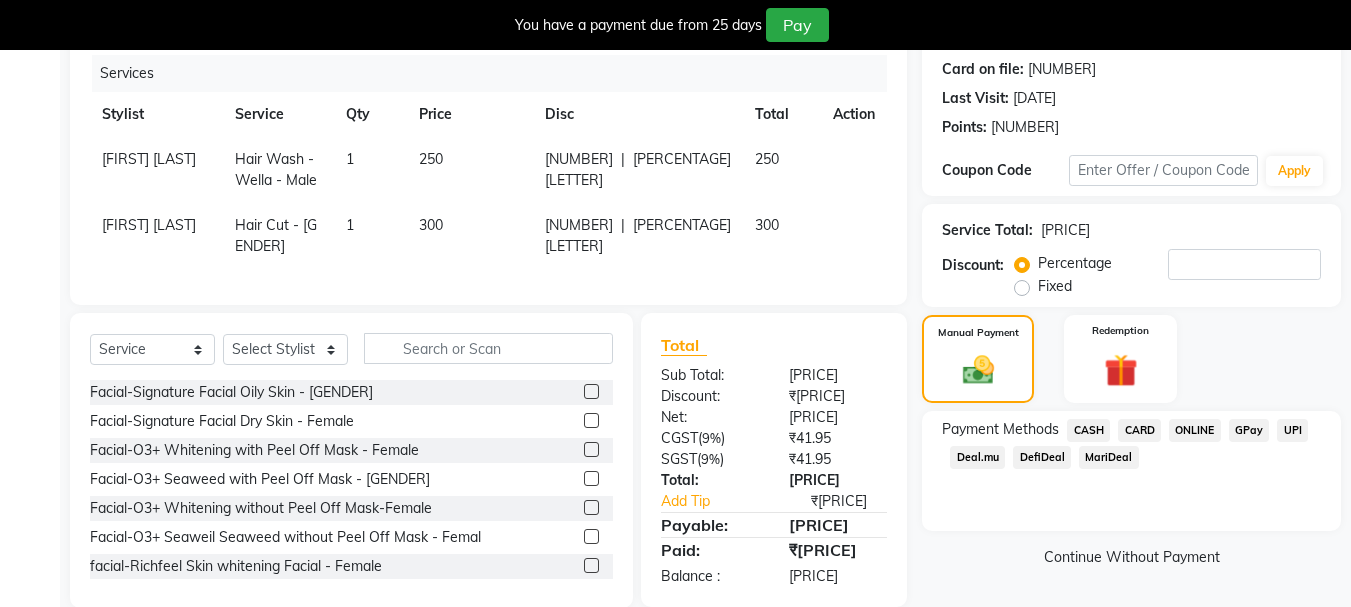 click on "ONLINE" at bounding box center (1088, 430) 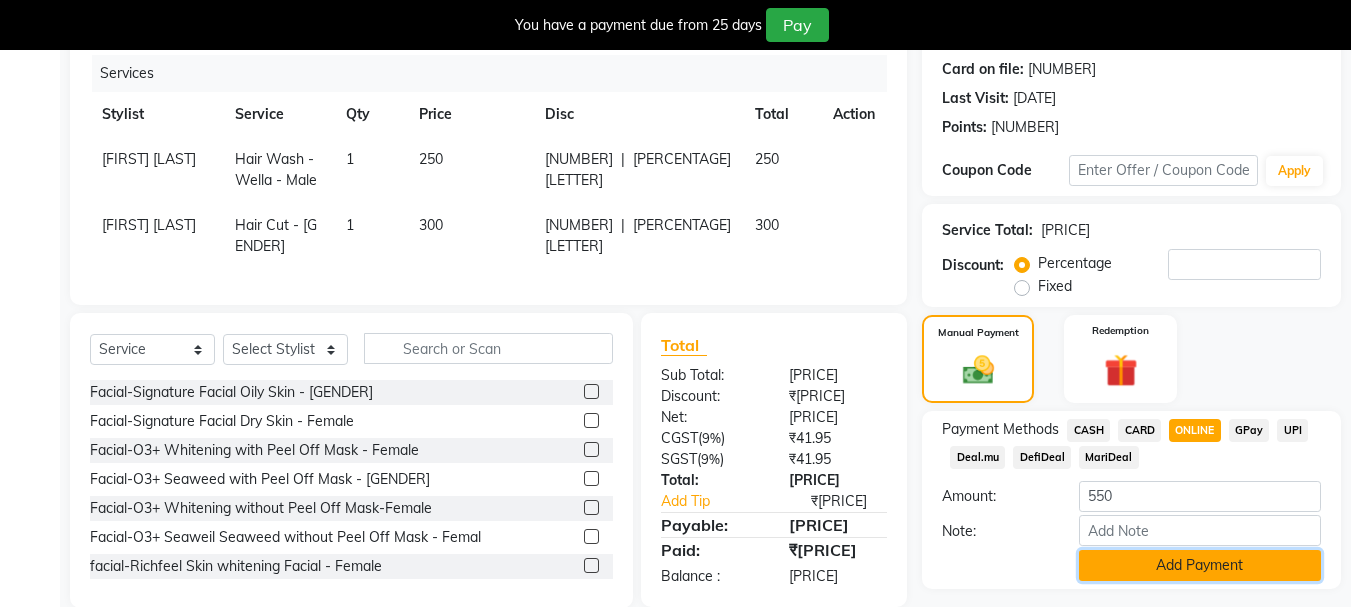 click on "Add Payment" at bounding box center [1200, 565] 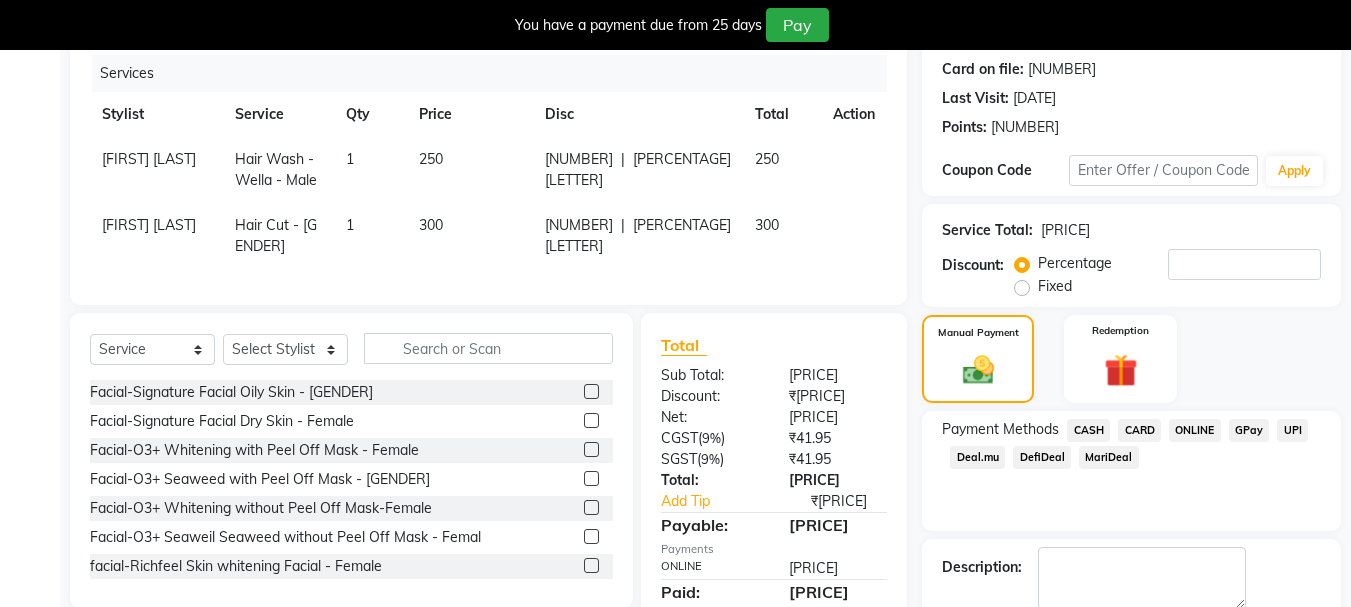 scroll, scrollTop: 359, scrollLeft: 0, axis: vertical 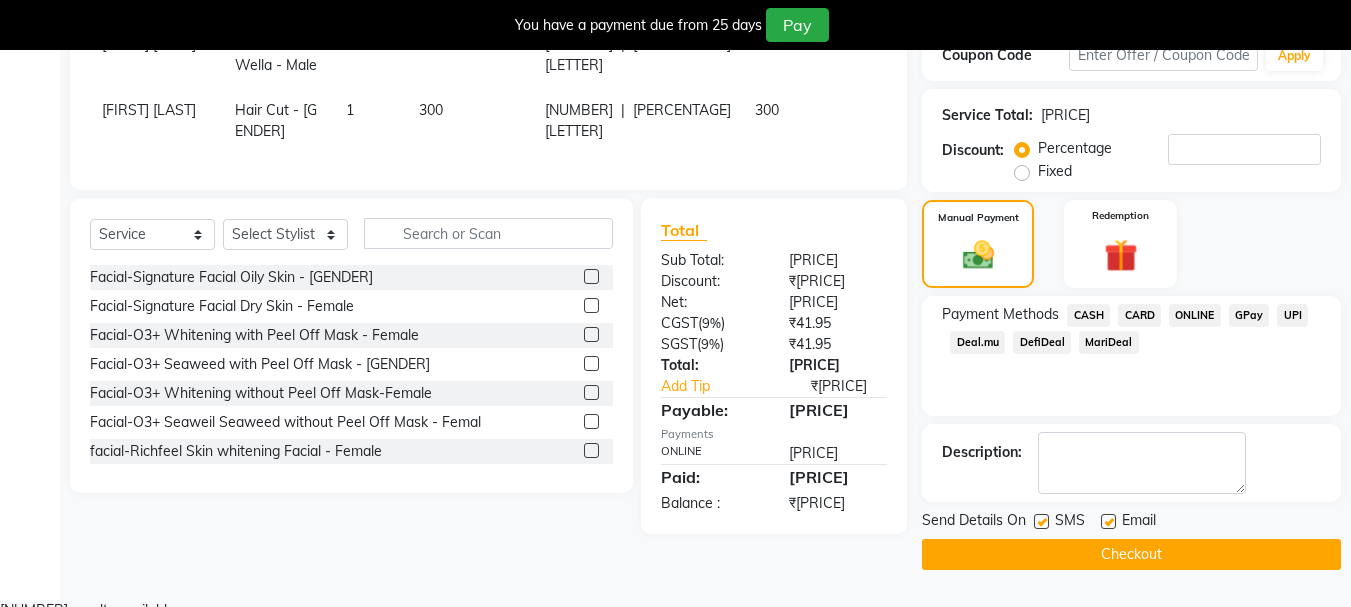 click at bounding box center (1041, 521) 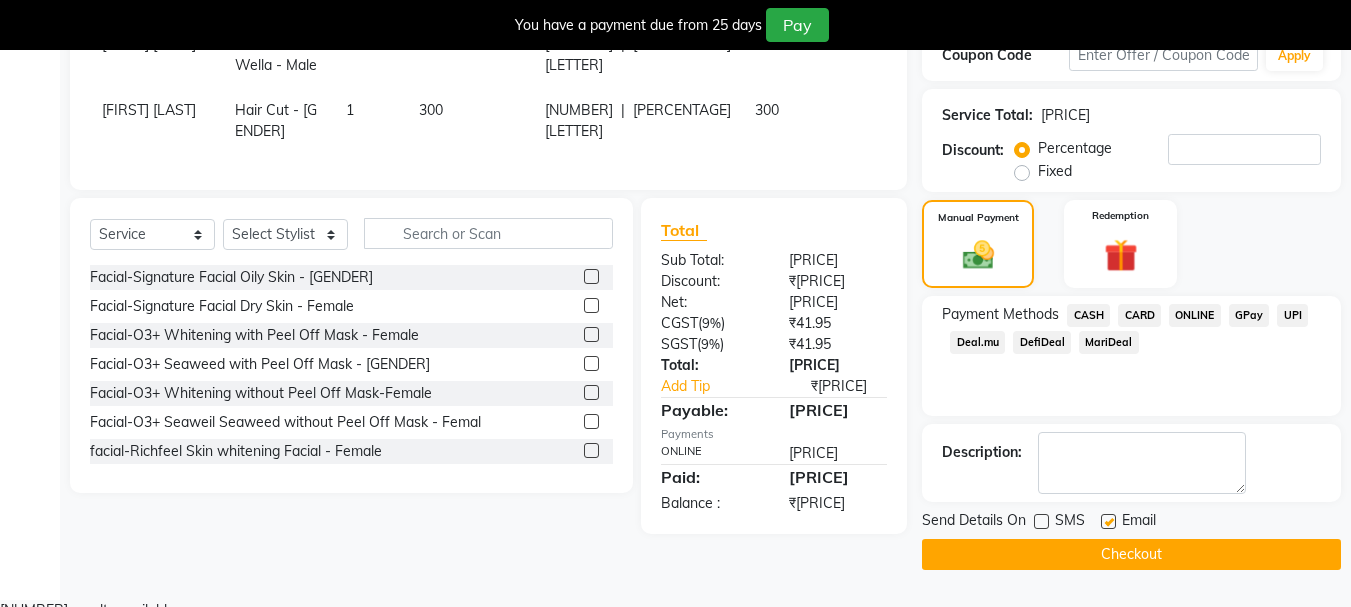 click at bounding box center (1108, 521) 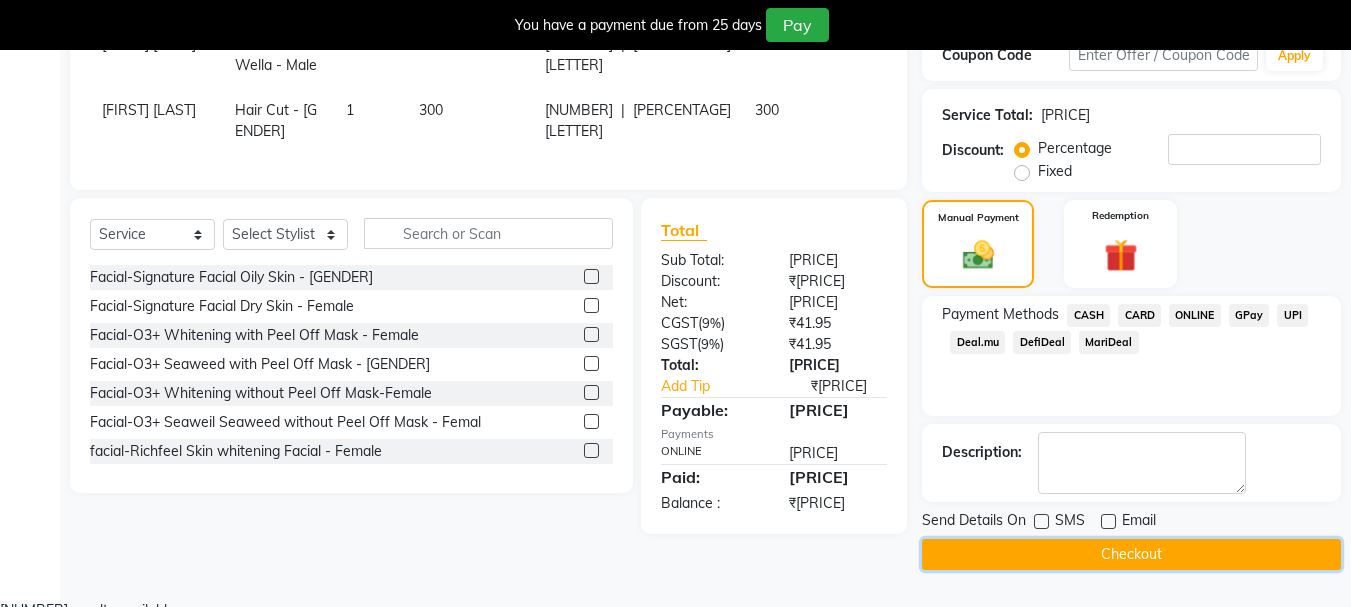 click on "Checkout" at bounding box center [1131, 554] 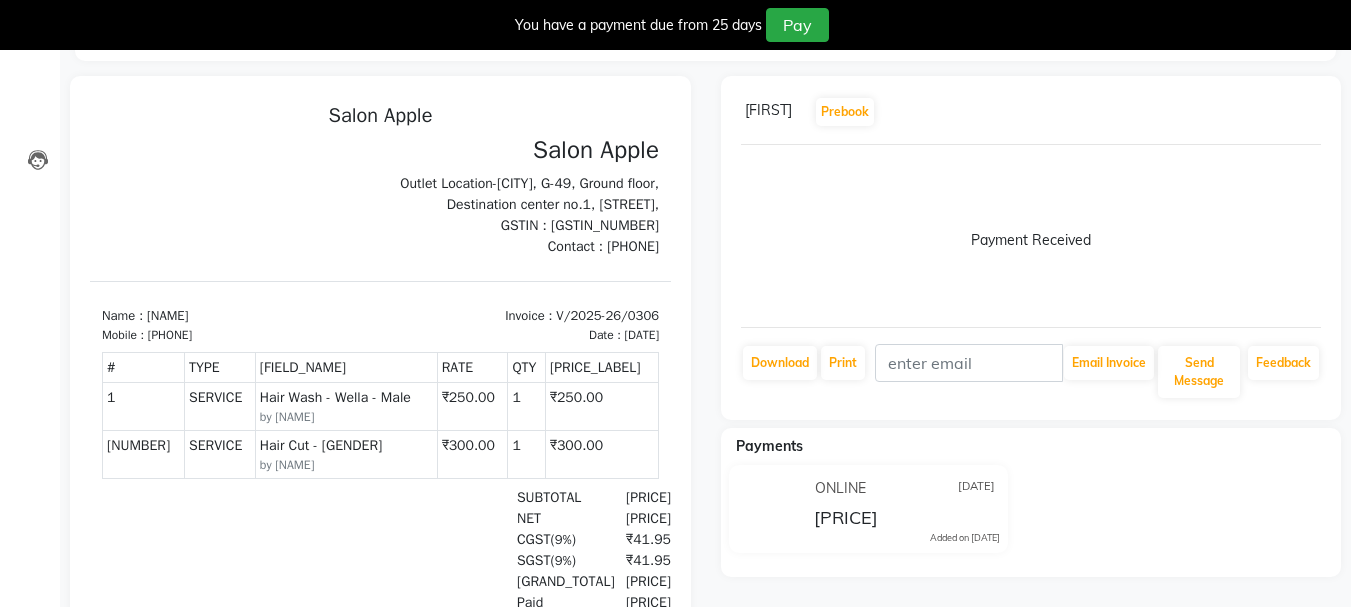 scroll, scrollTop: 323, scrollLeft: 0, axis: vertical 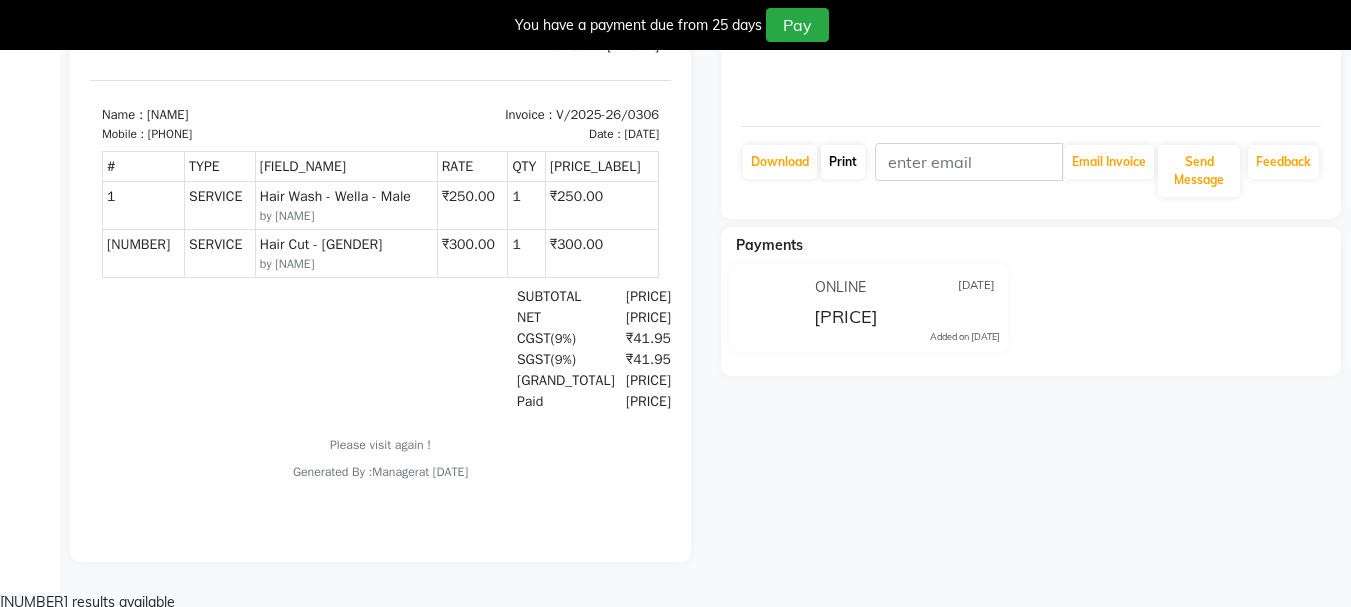 click on "Print" at bounding box center [780, 162] 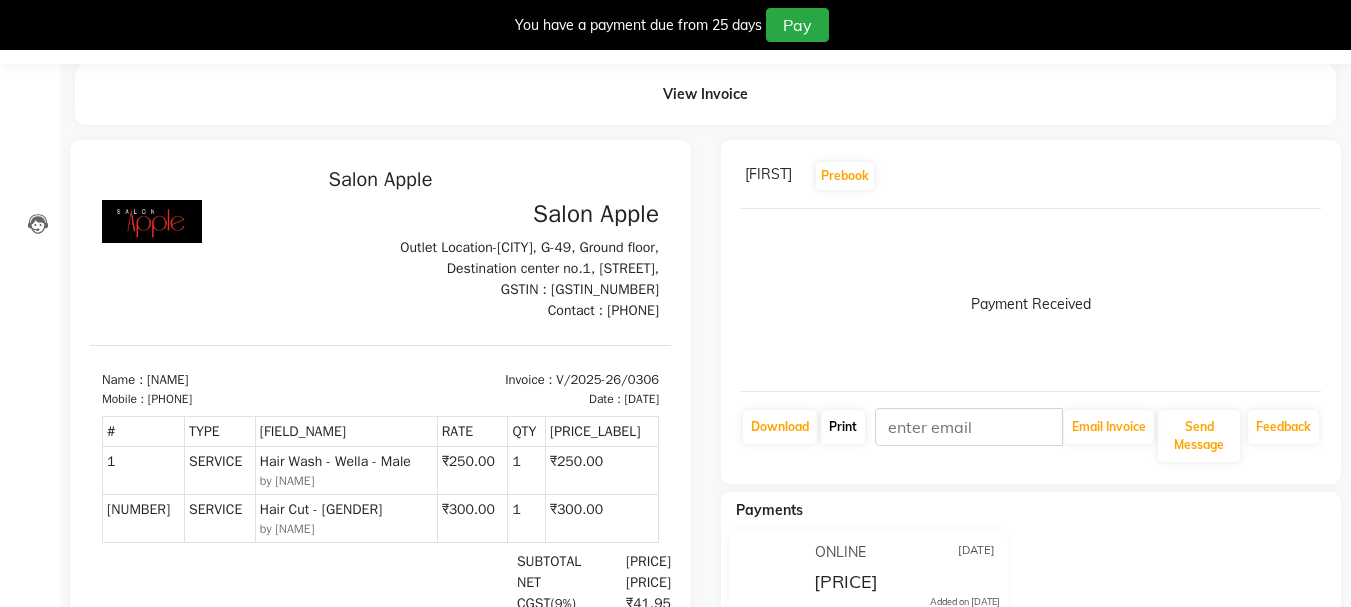 scroll, scrollTop: 0, scrollLeft: 0, axis: both 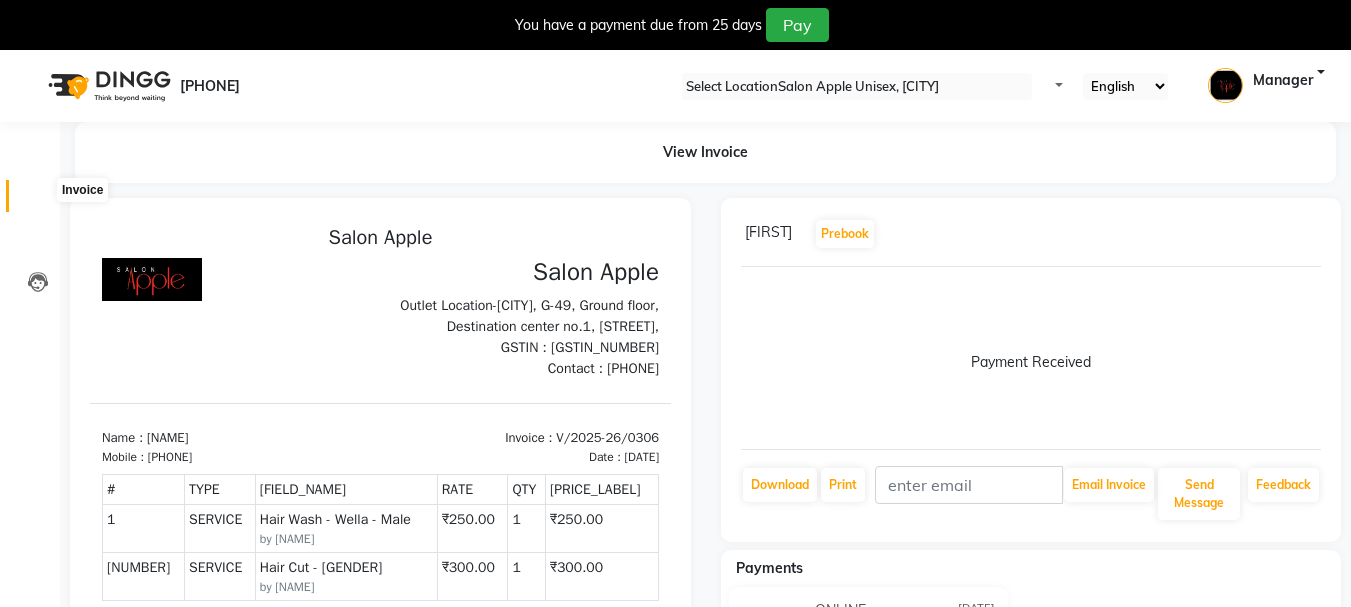click at bounding box center [38, 201] 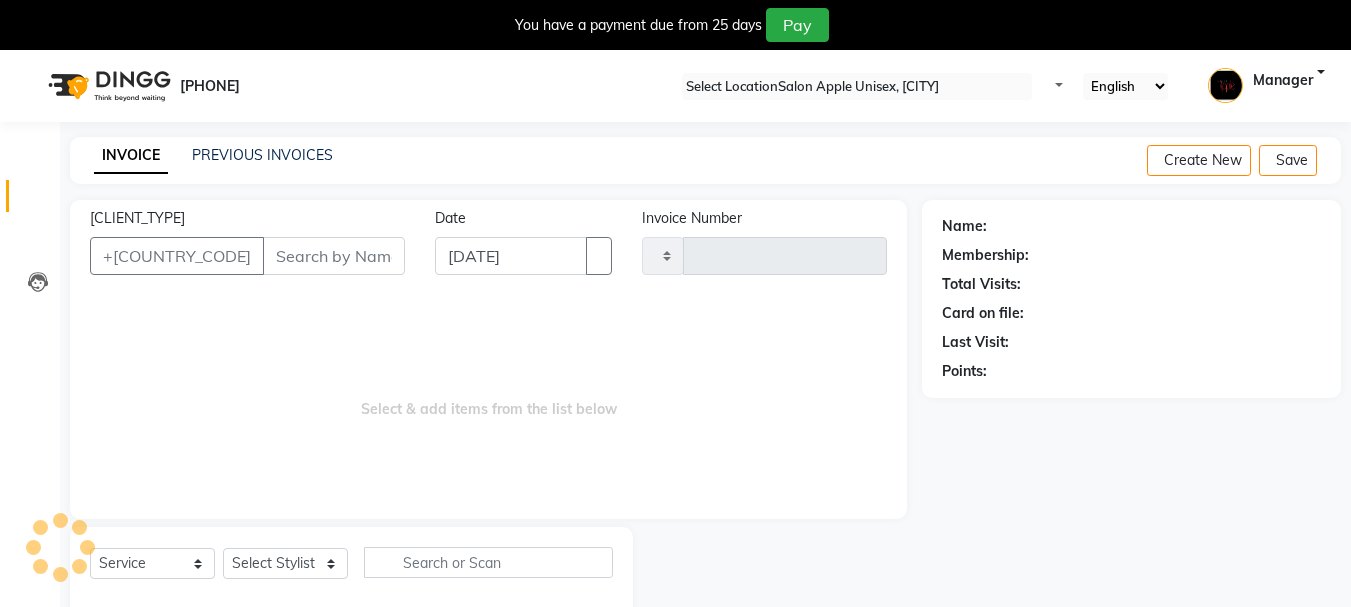scroll, scrollTop: 50, scrollLeft: 0, axis: vertical 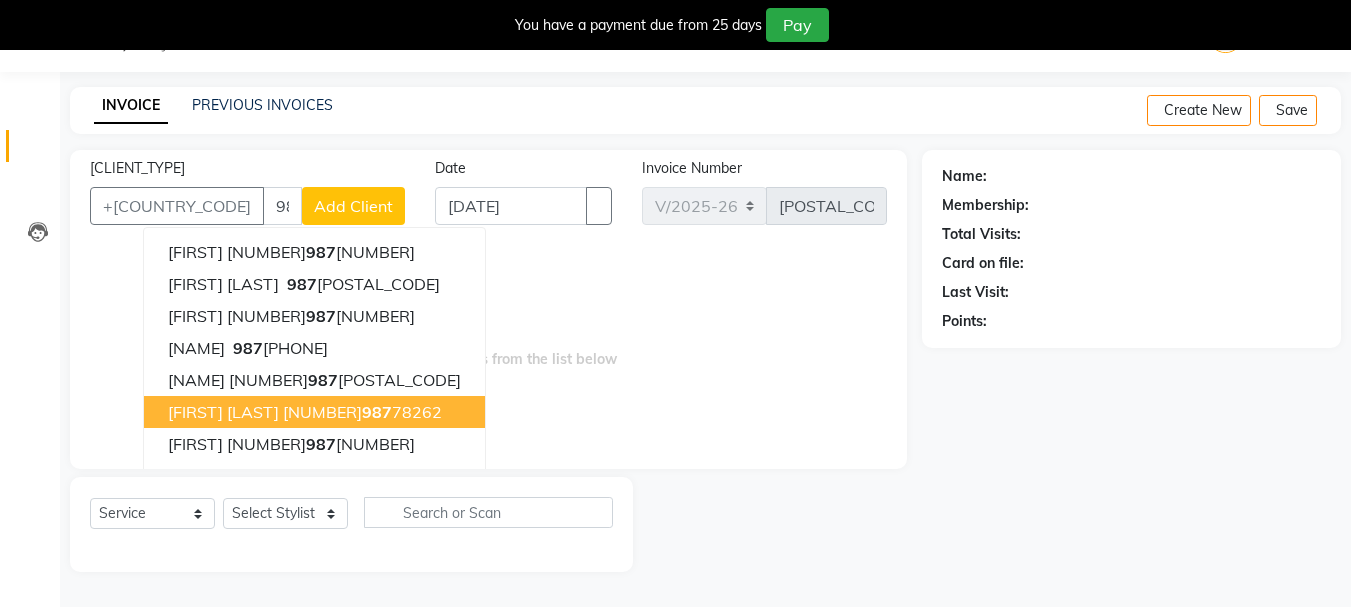 click on "[PHONE]" at bounding box center (362, 412) 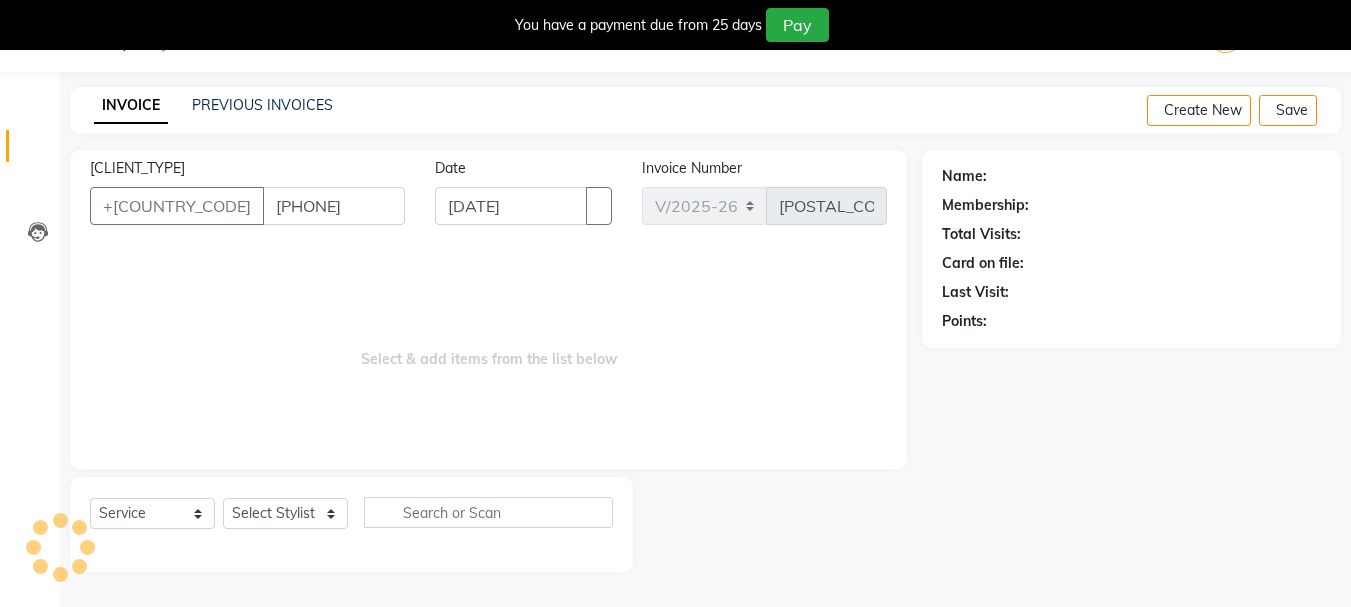type on "[PHONE]" 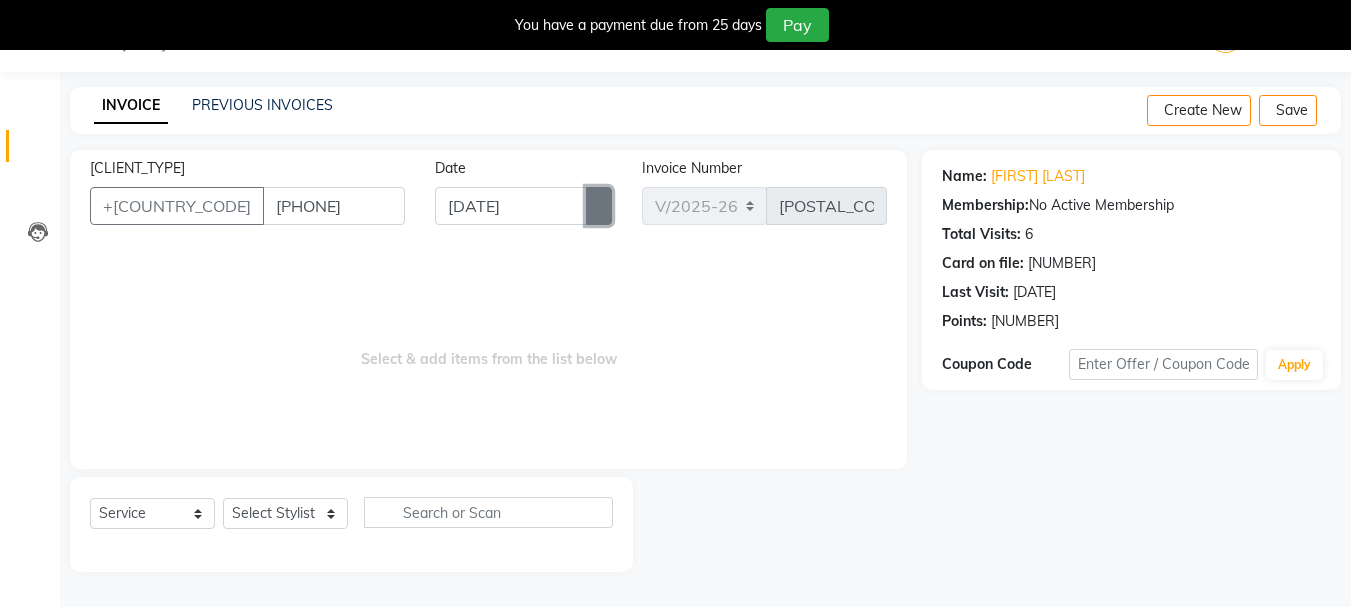 click at bounding box center [599, 206] 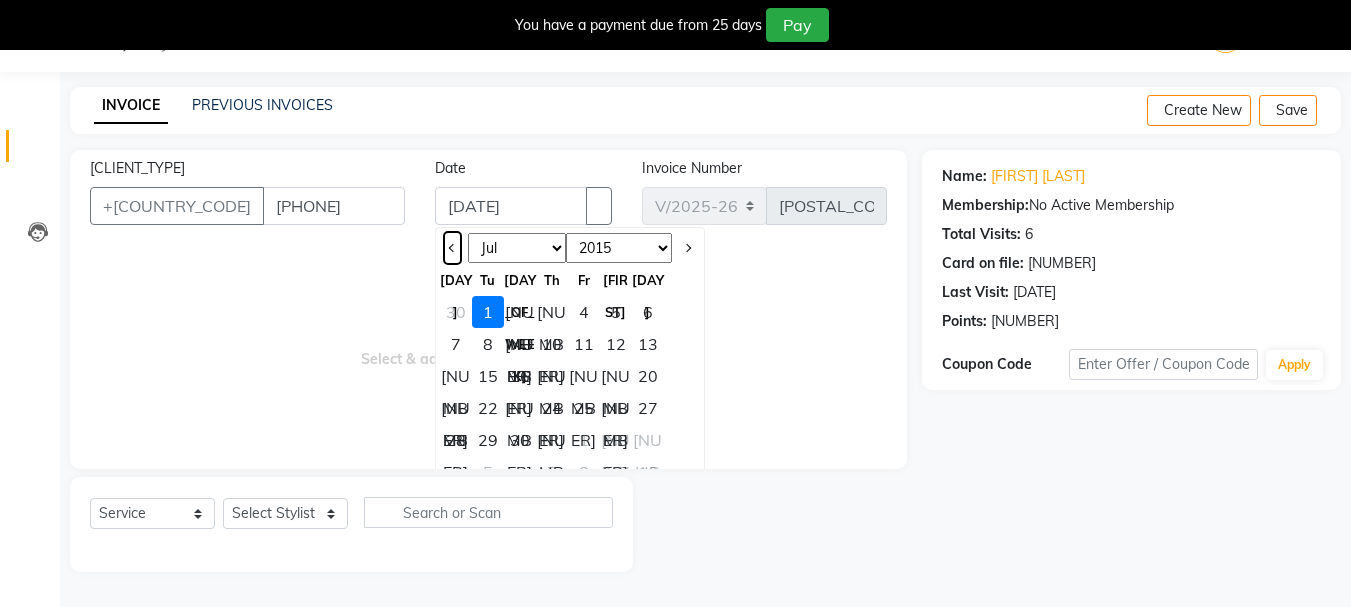 click at bounding box center [452, 248] 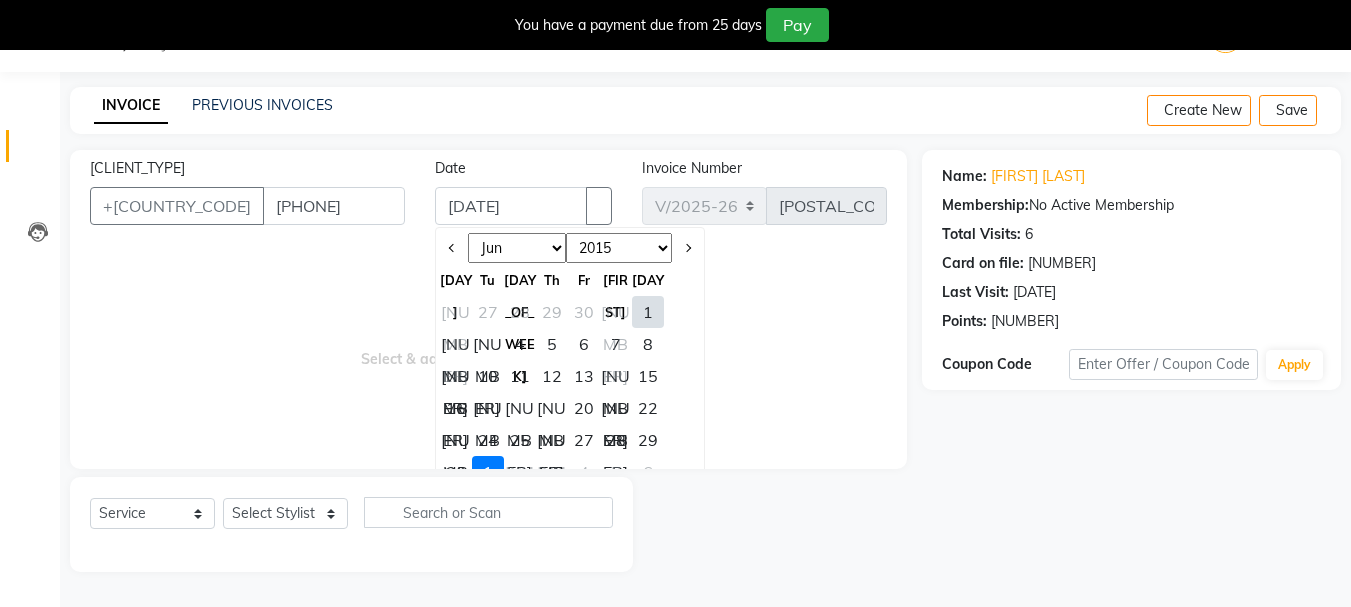click on "30" at bounding box center [456, 472] 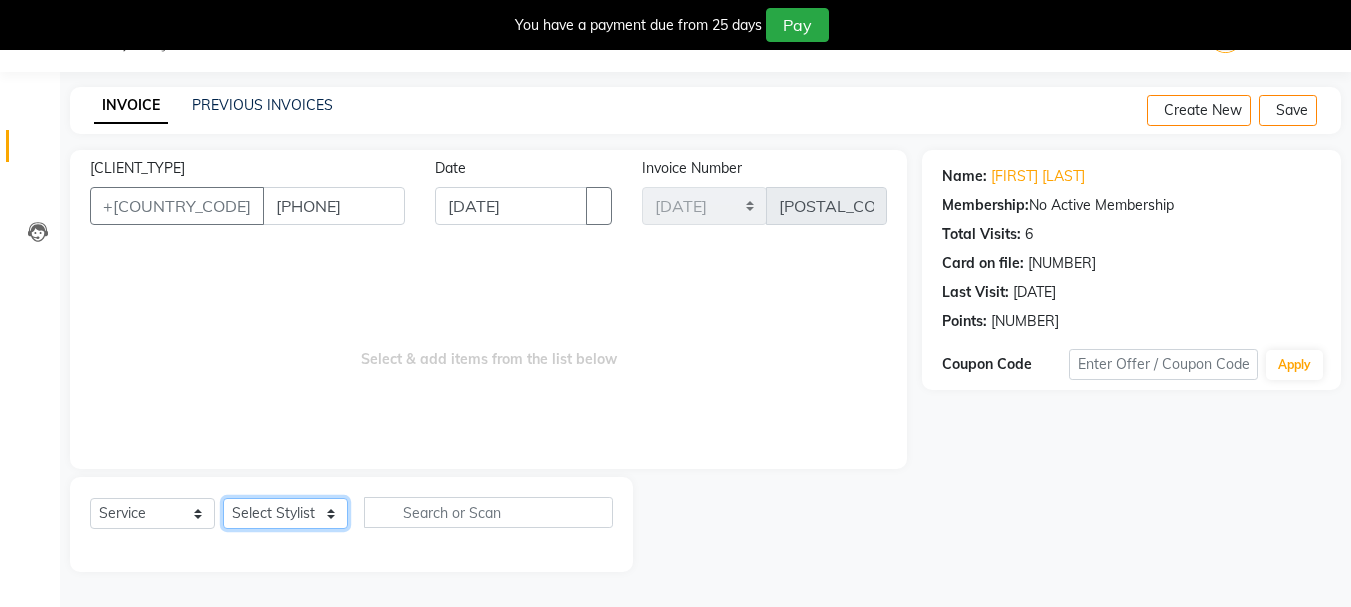 click on "Select Stylist [FIRST] [LAST] [FIRST] [LAST] [FIRST] [LAST] [TITLE] [FIRST] [LAST] [FIRST] [LAST] [FIRST] [LAST] [FIRST] [LAST] [FIRST]" at bounding box center [285, 513] 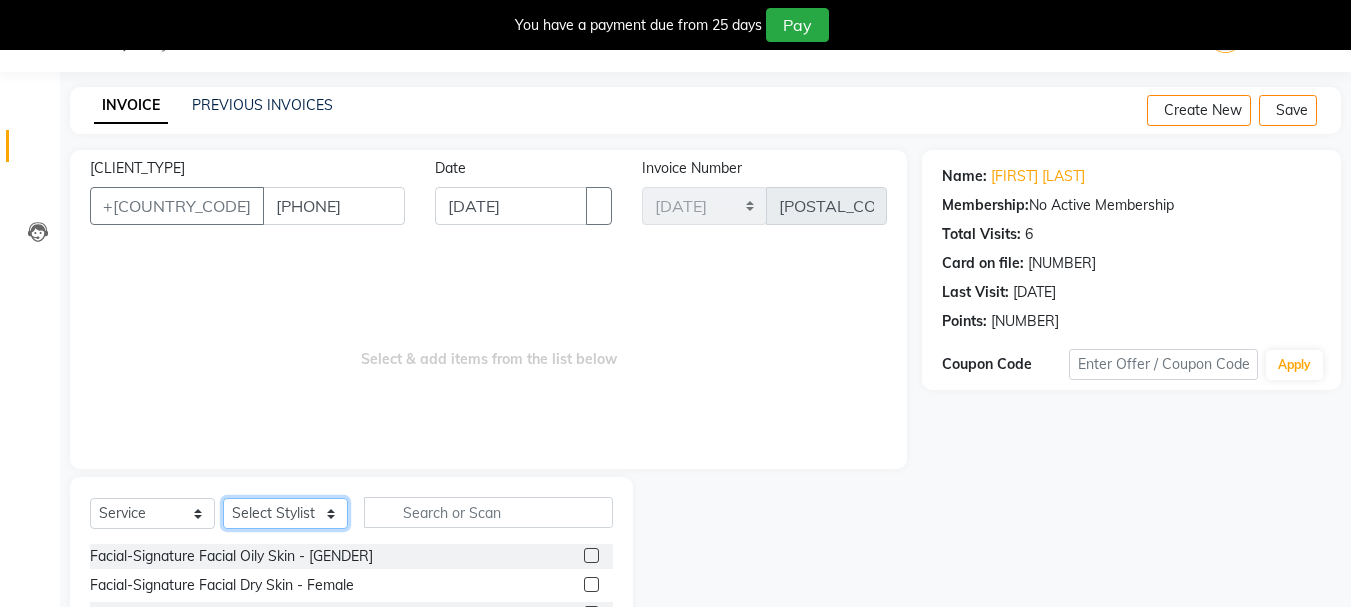 scroll, scrollTop: 244, scrollLeft: 0, axis: vertical 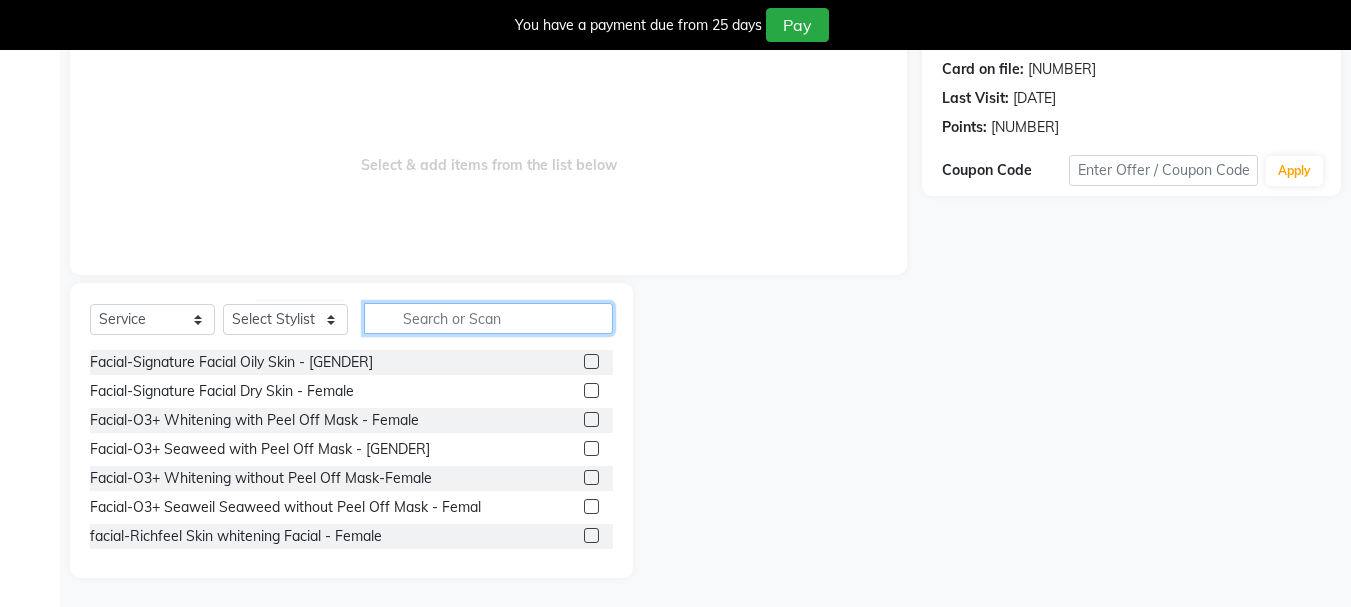 click at bounding box center [488, 318] 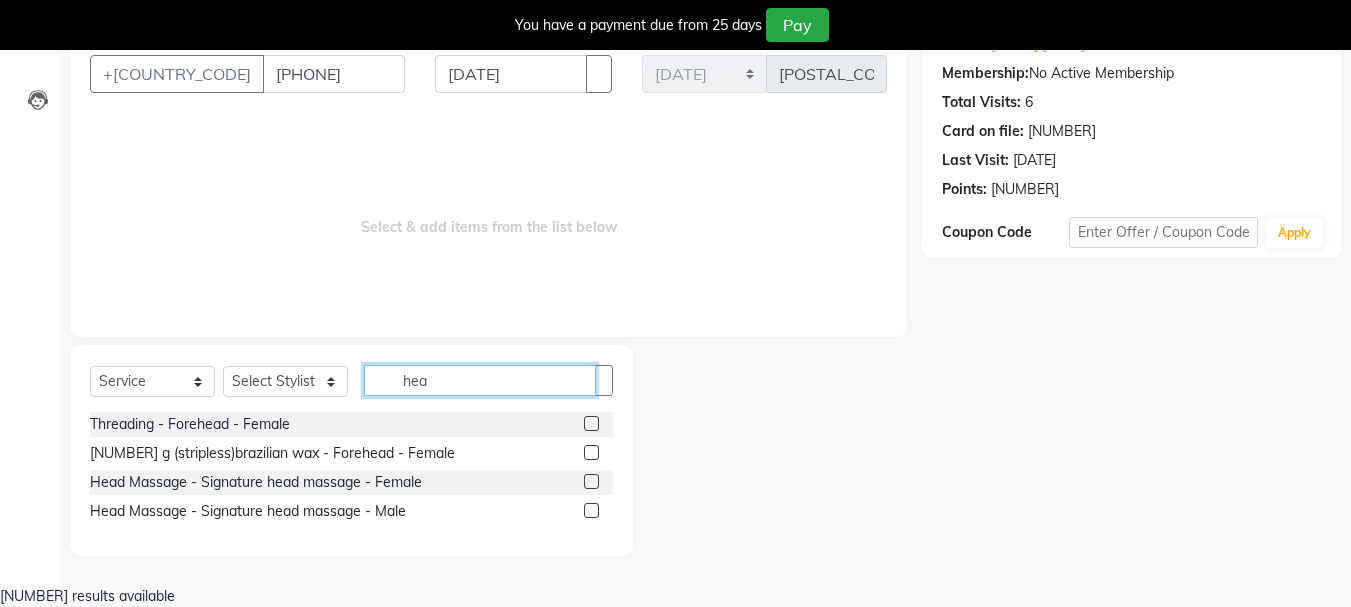 scroll, scrollTop: 160, scrollLeft: 0, axis: vertical 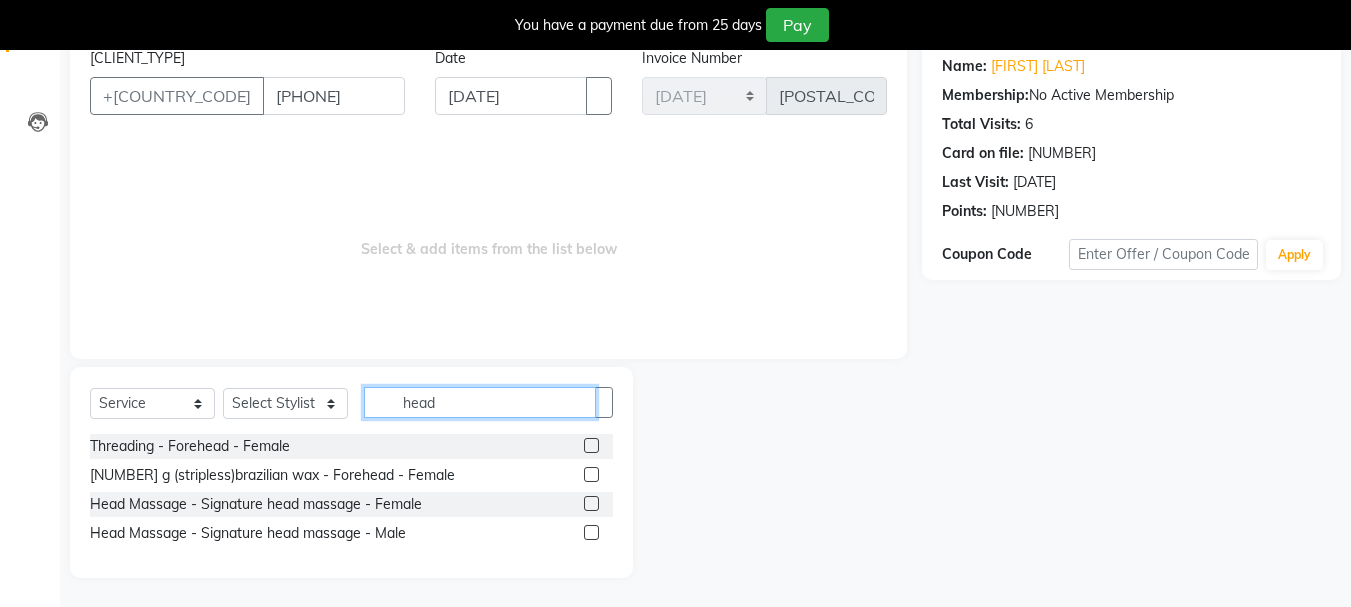 type on "head" 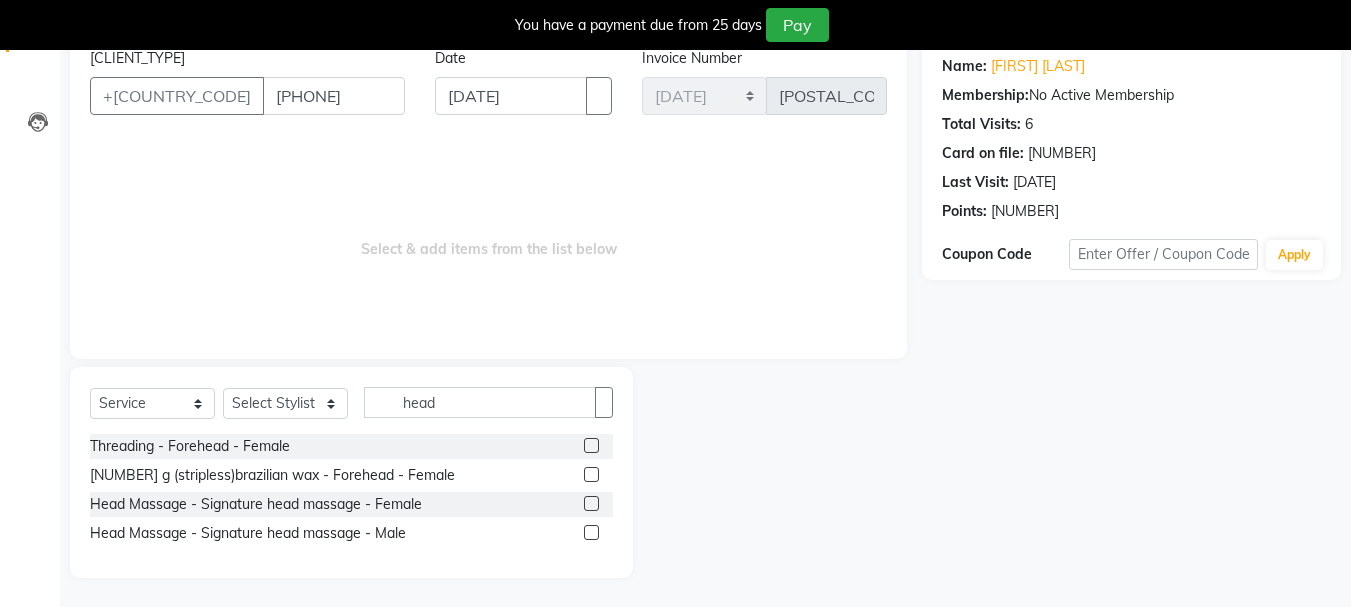 click at bounding box center (591, 532) 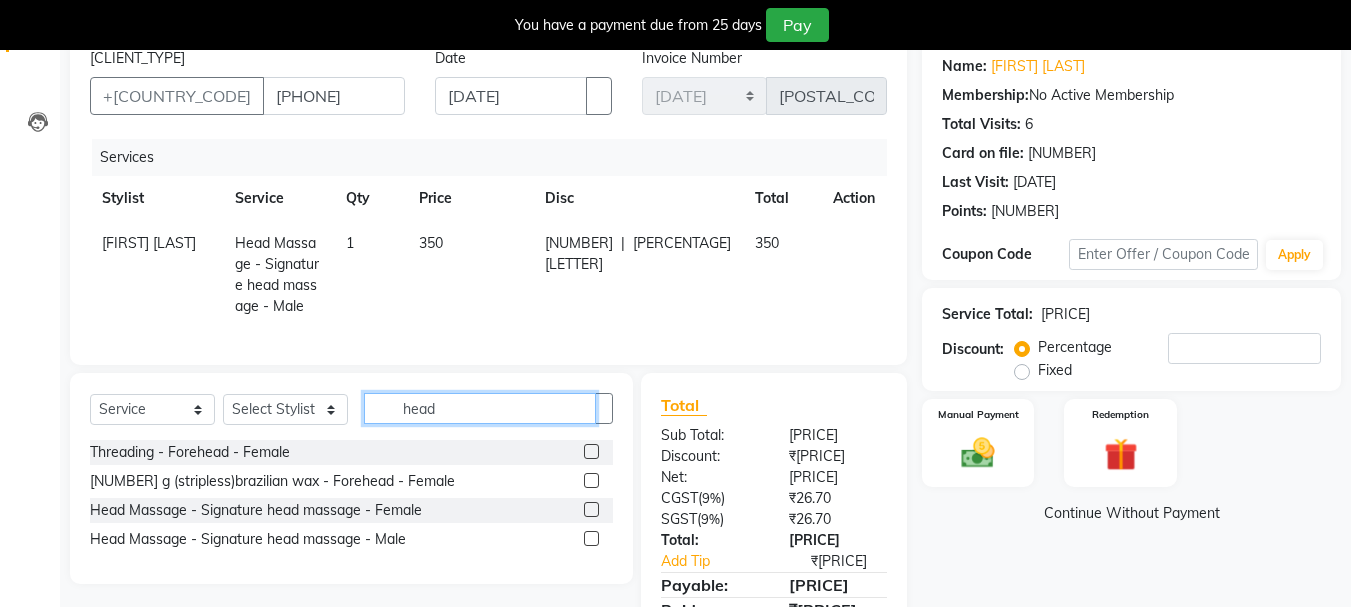 click on "head" at bounding box center [480, 408] 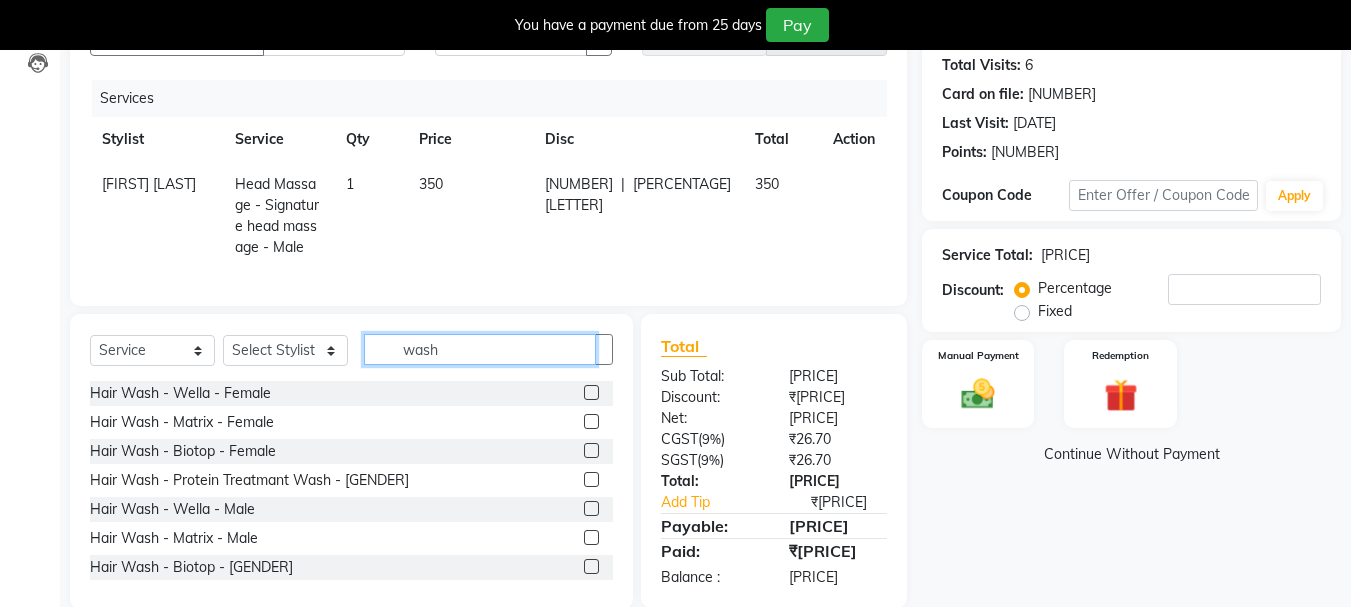 scroll, scrollTop: 265, scrollLeft: 0, axis: vertical 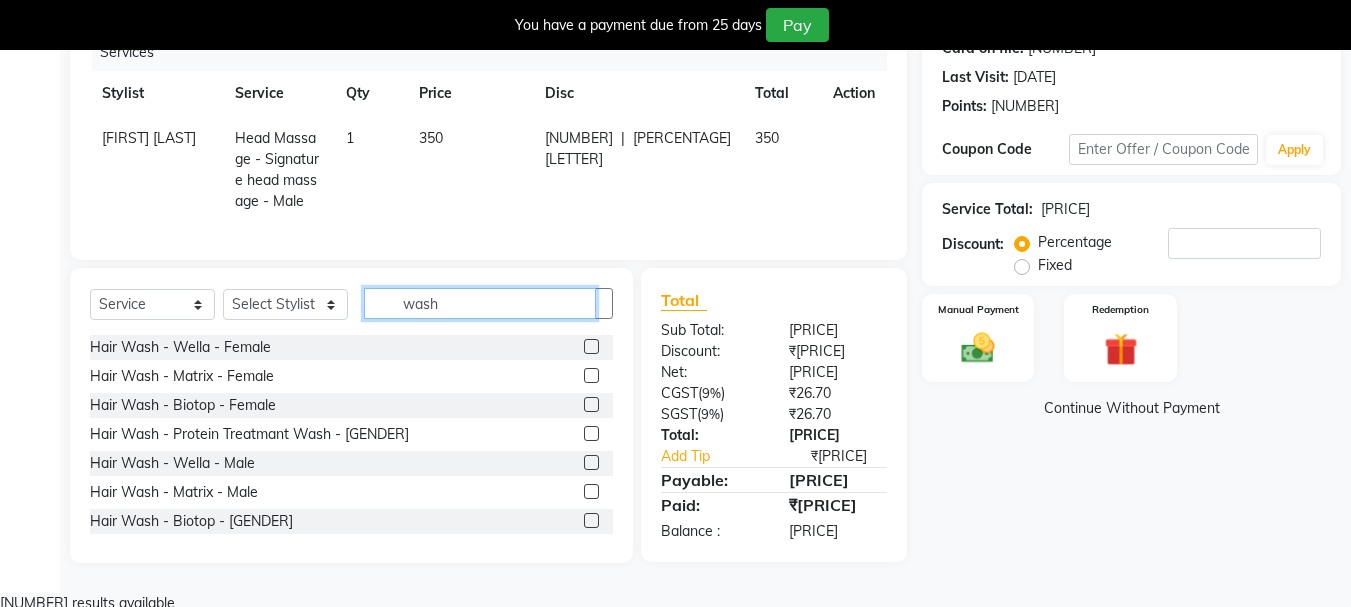 type on "wash" 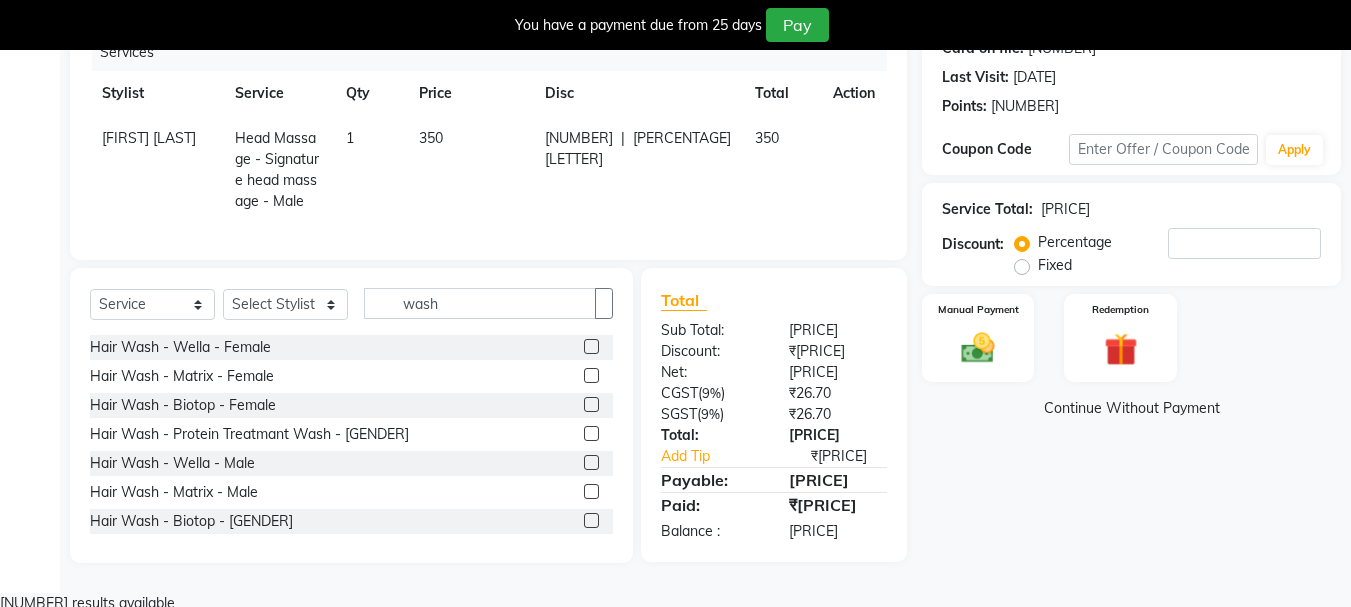 click at bounding box center [591, 491] 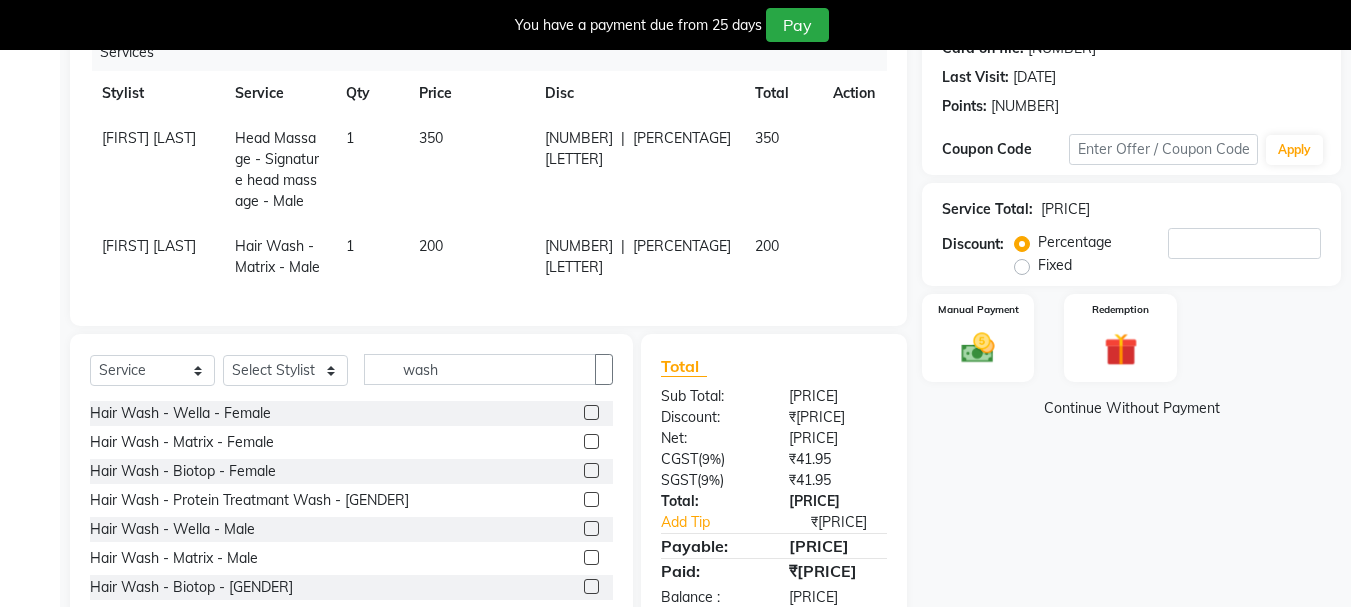 click at bounding box center (841, 128) 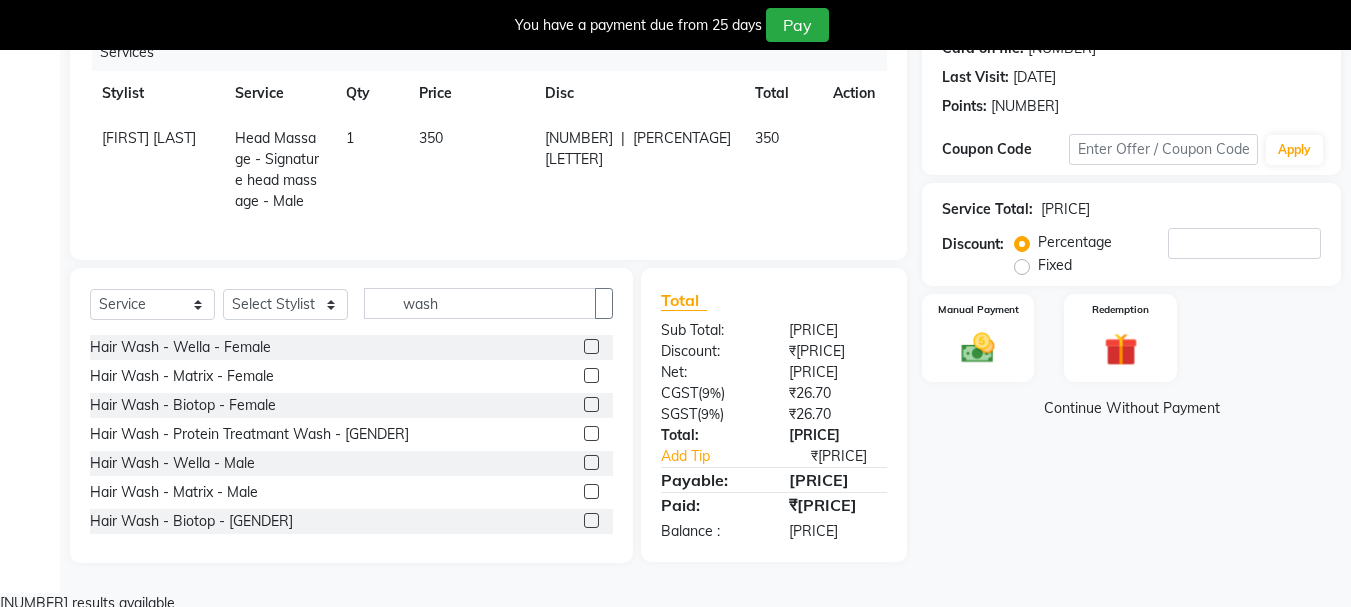 click at bounding box center [591, 520] 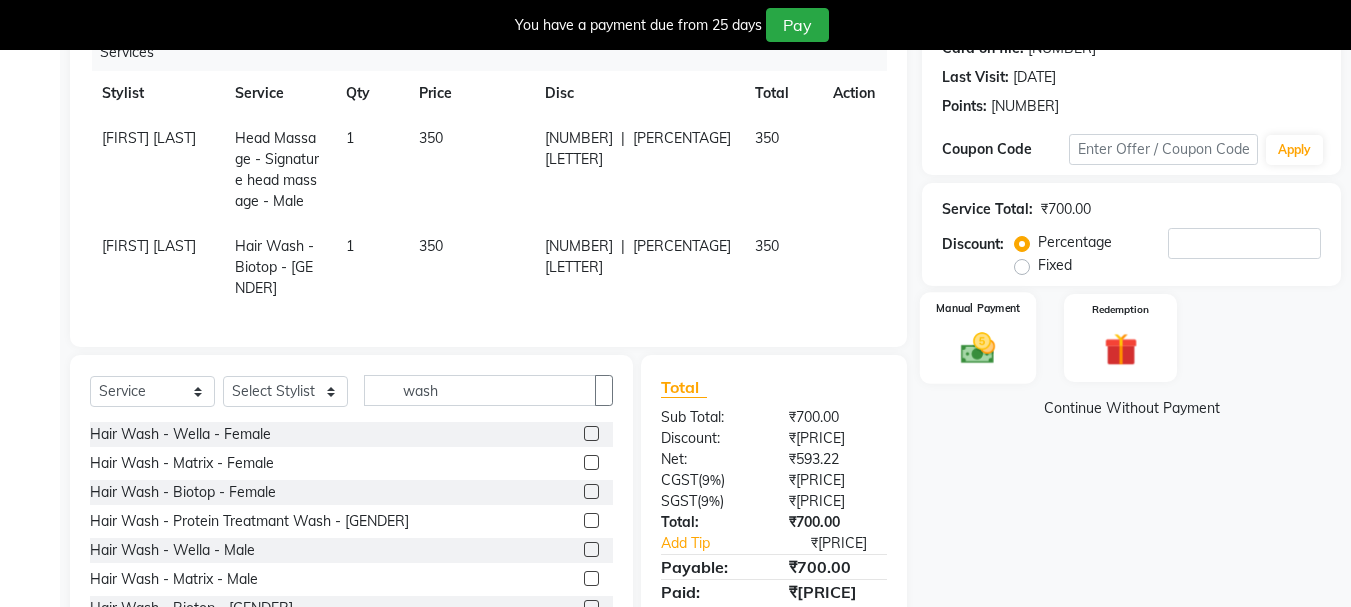 click at bounding box center [978, 348] 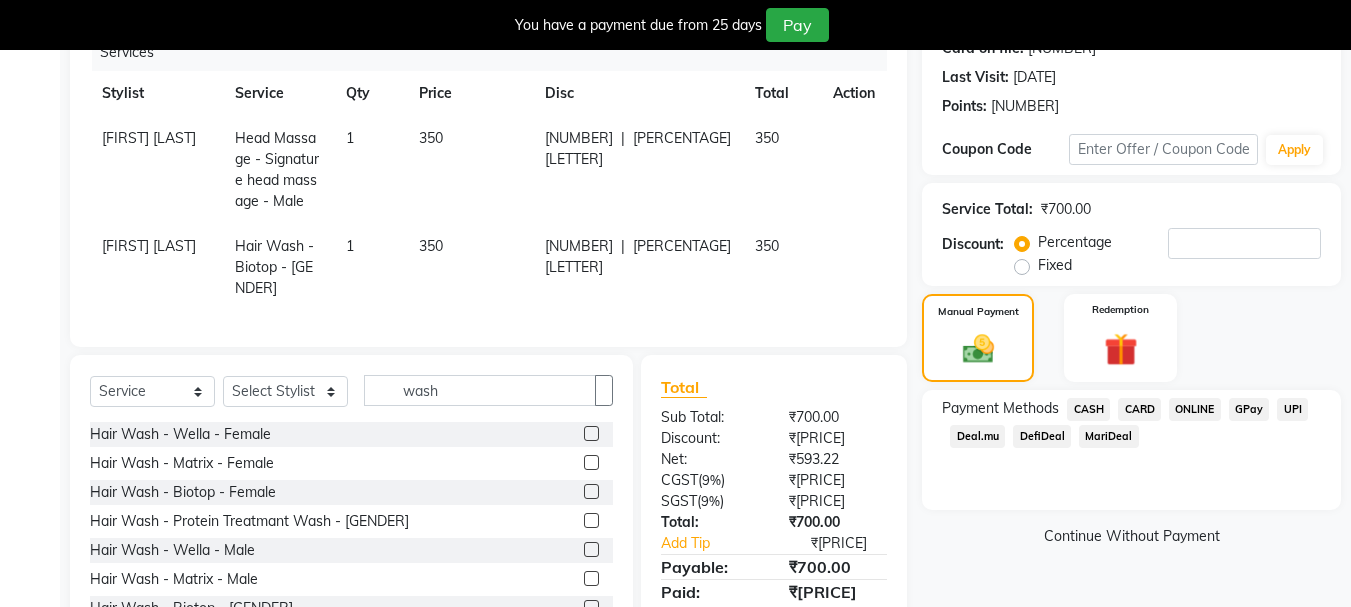 click on "ONLINE" at bounding box center [1088, 409] 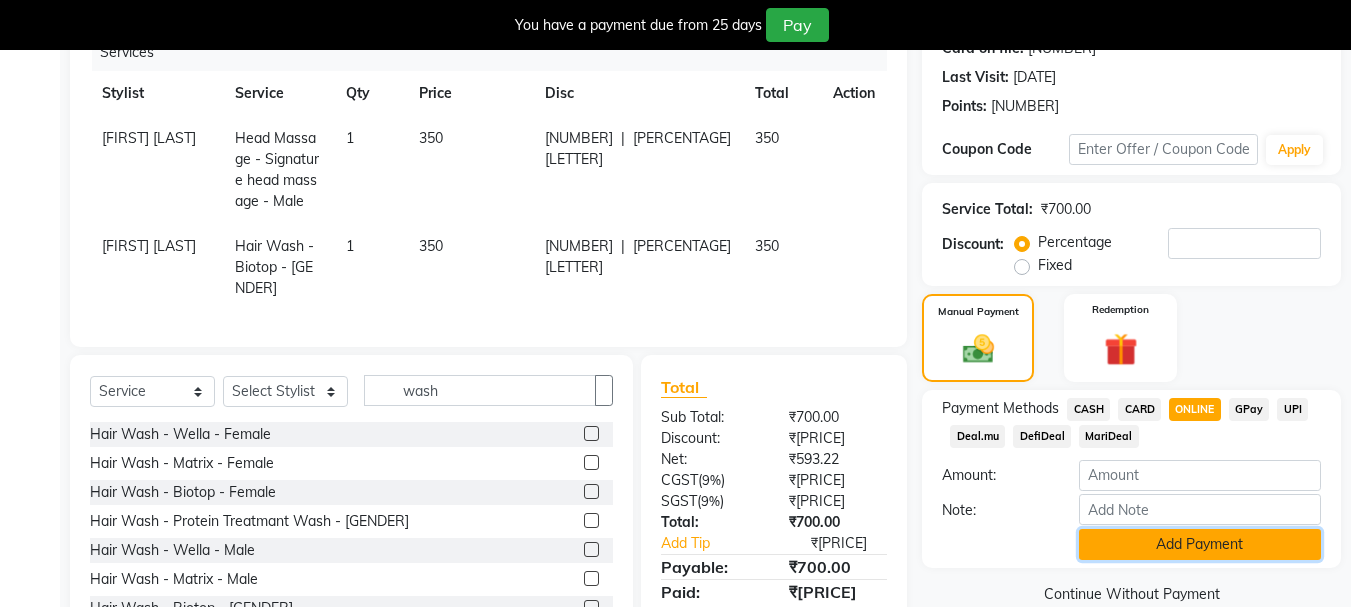 click on "Add Payment" at bounding box center [1200, 544] 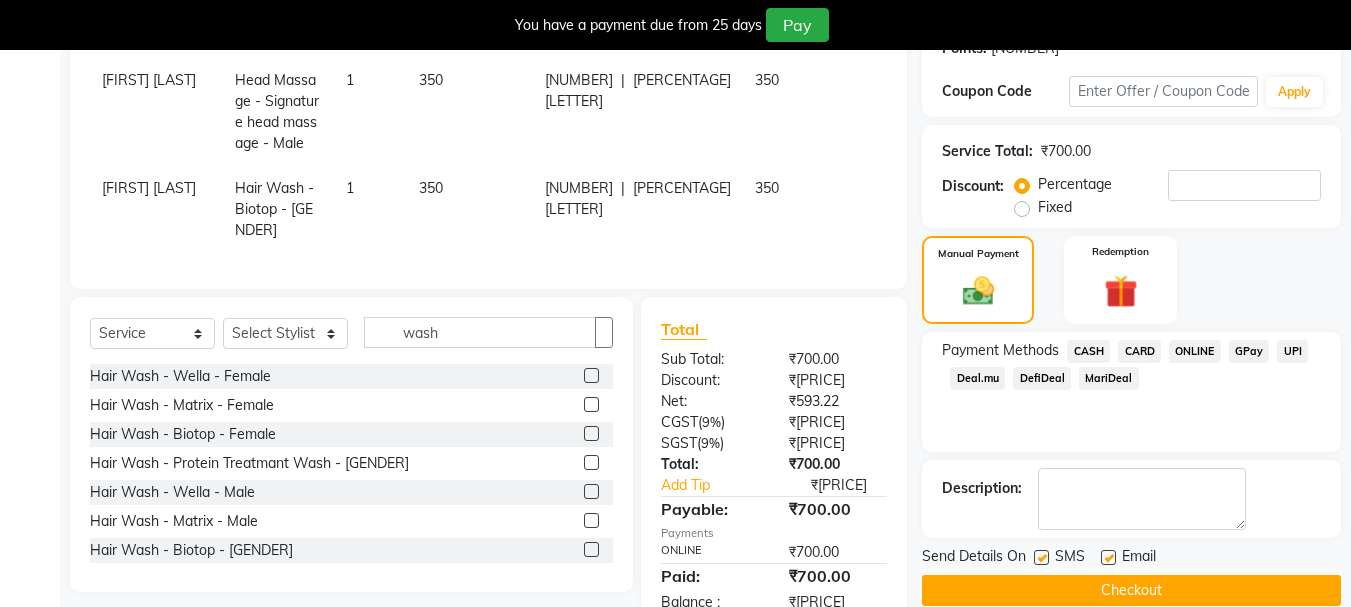 scroll, scrollTop: 372, scrollLeft: 0, axis: vertical 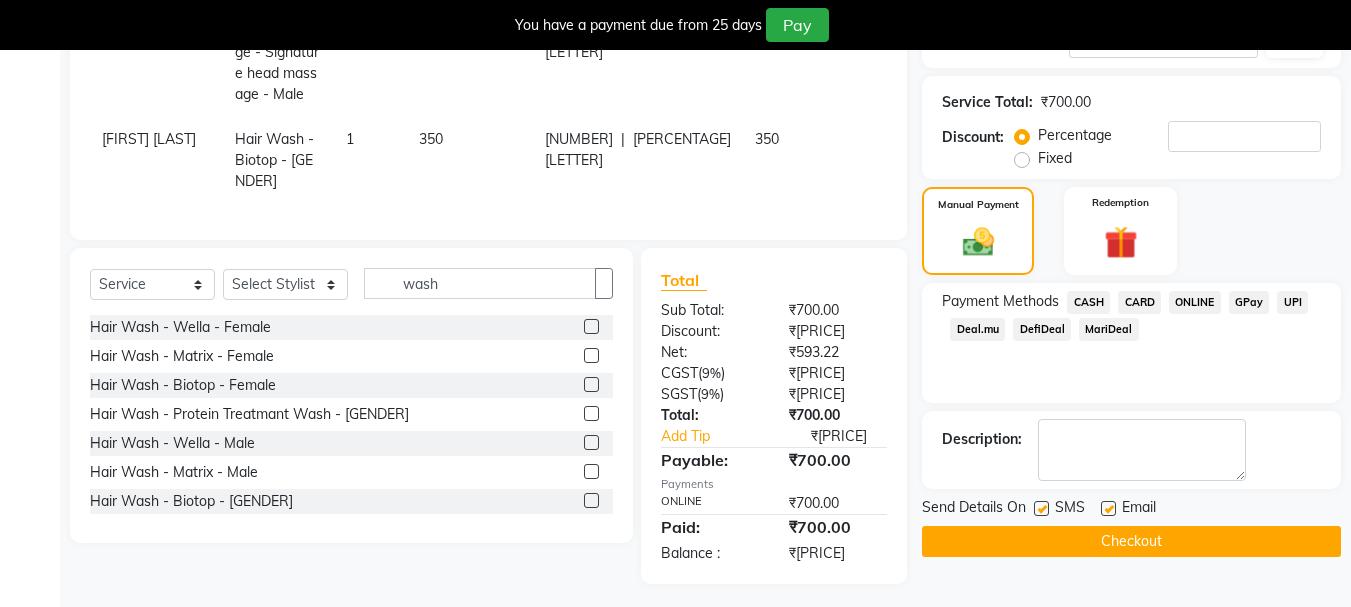click at bounding box center [1108, 508] 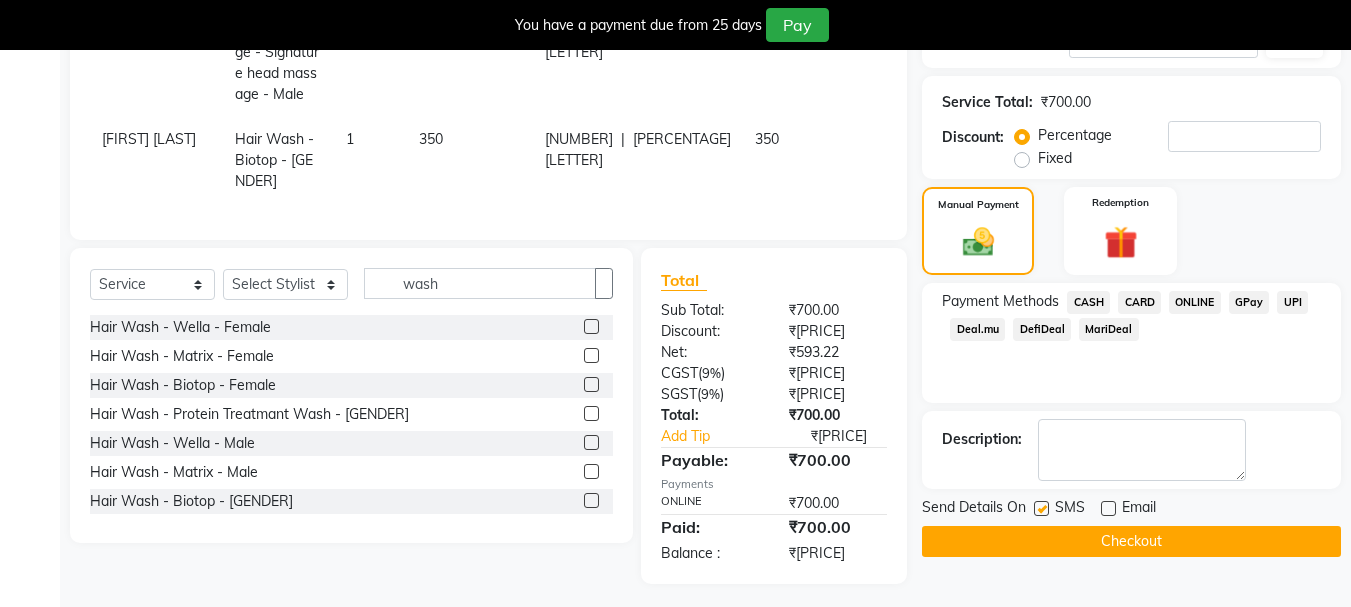 click at bounding box center (1041, 508) 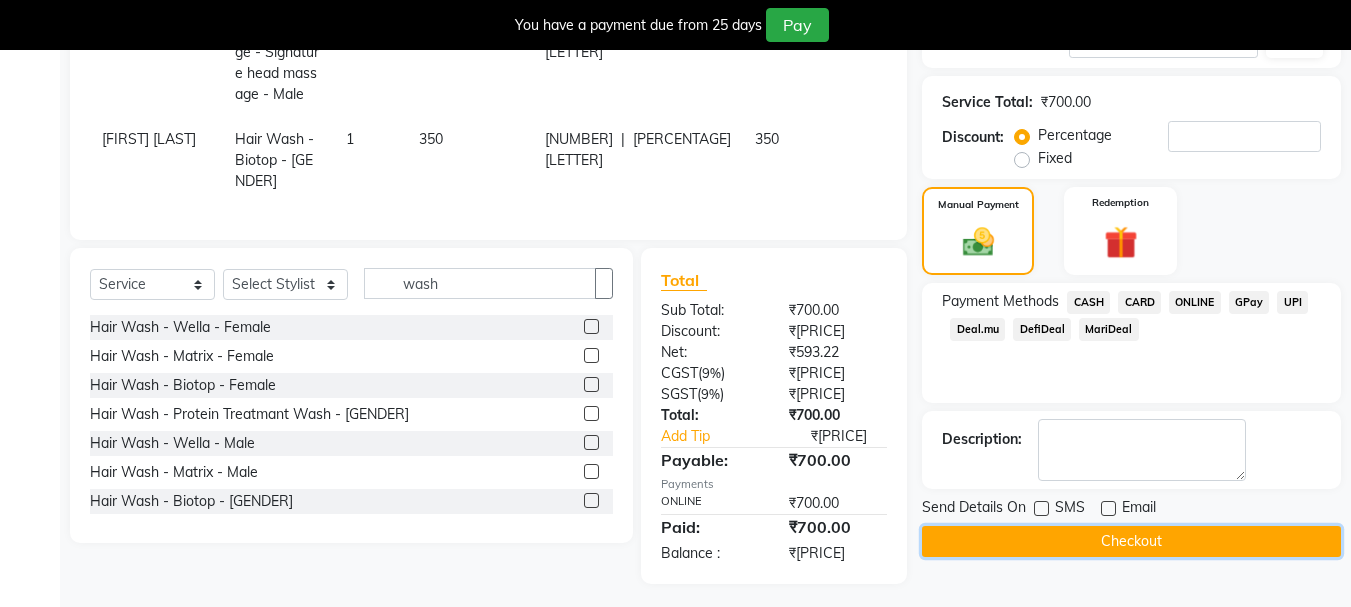 click on "Checkout" at bounding box center [1131, 541] 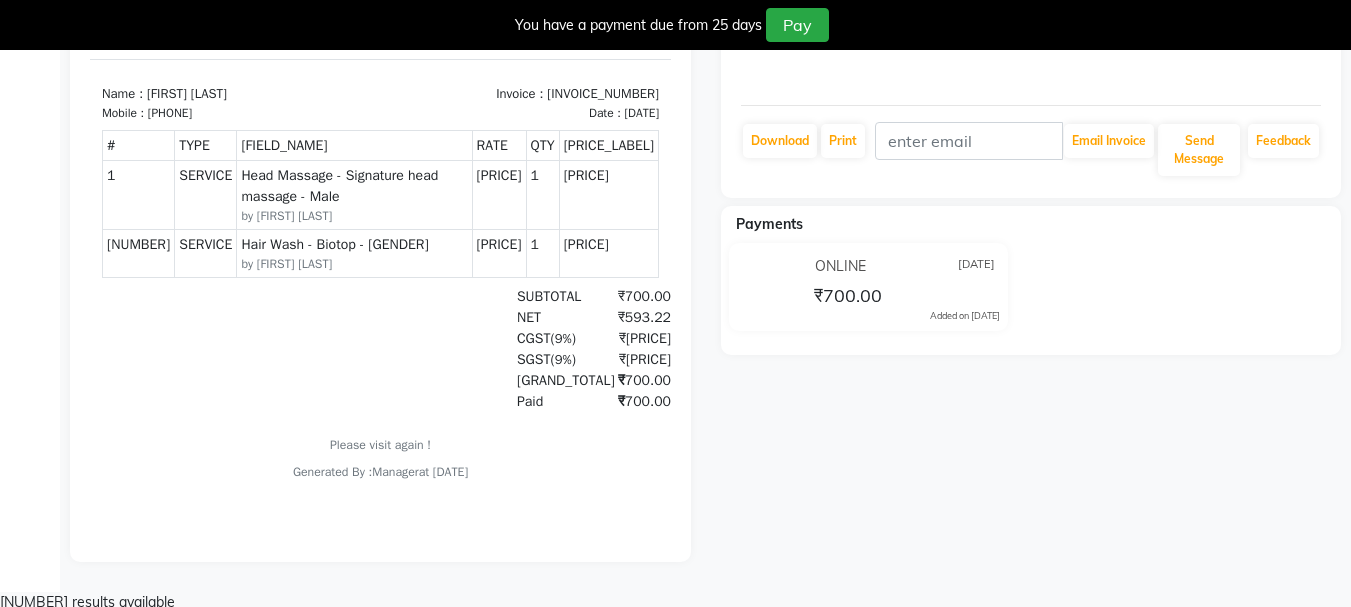 scroll, scrollTop: 0, scrollLeft: 0, axis: both 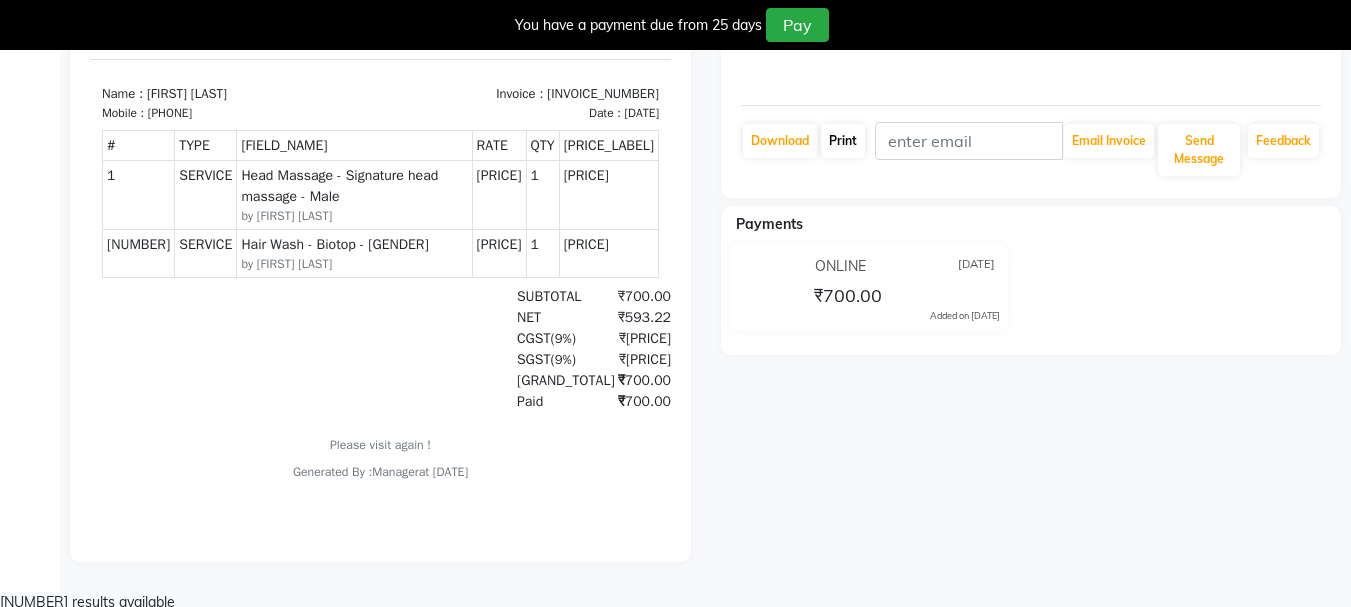click on "Print" at bounding box center [780, 141] 